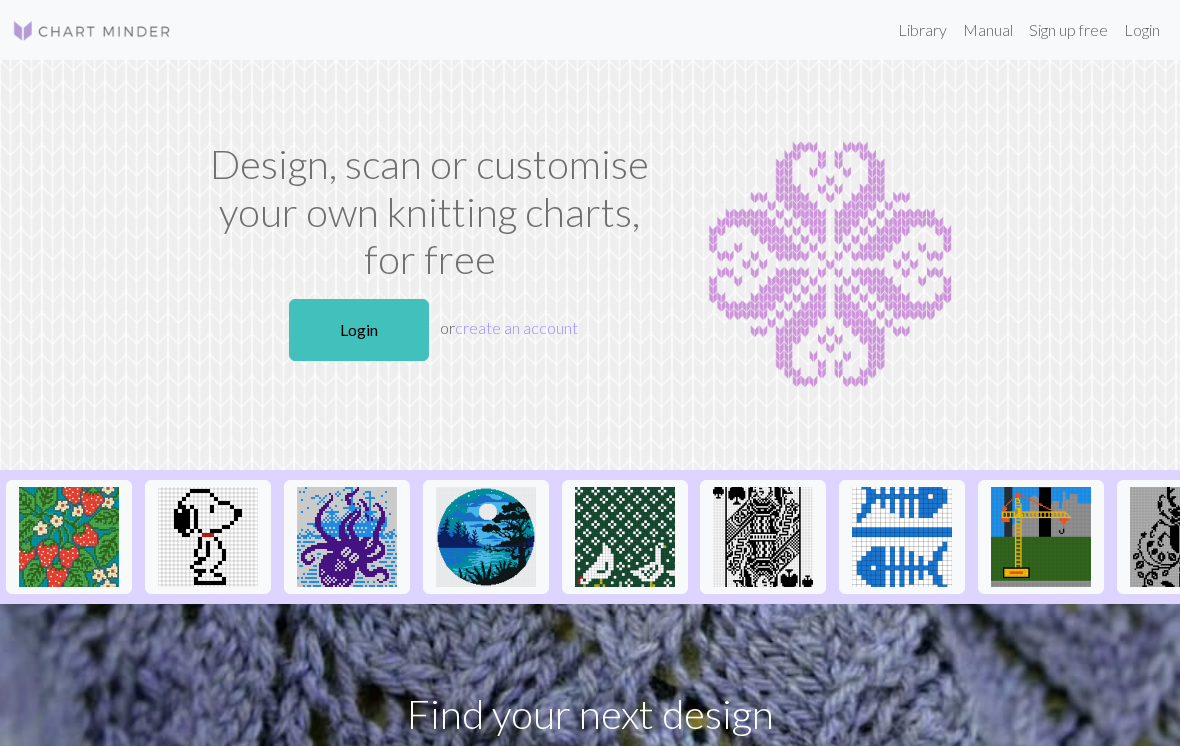 scroll, scrollTop: 0, scrollLeft: 0, axis: both 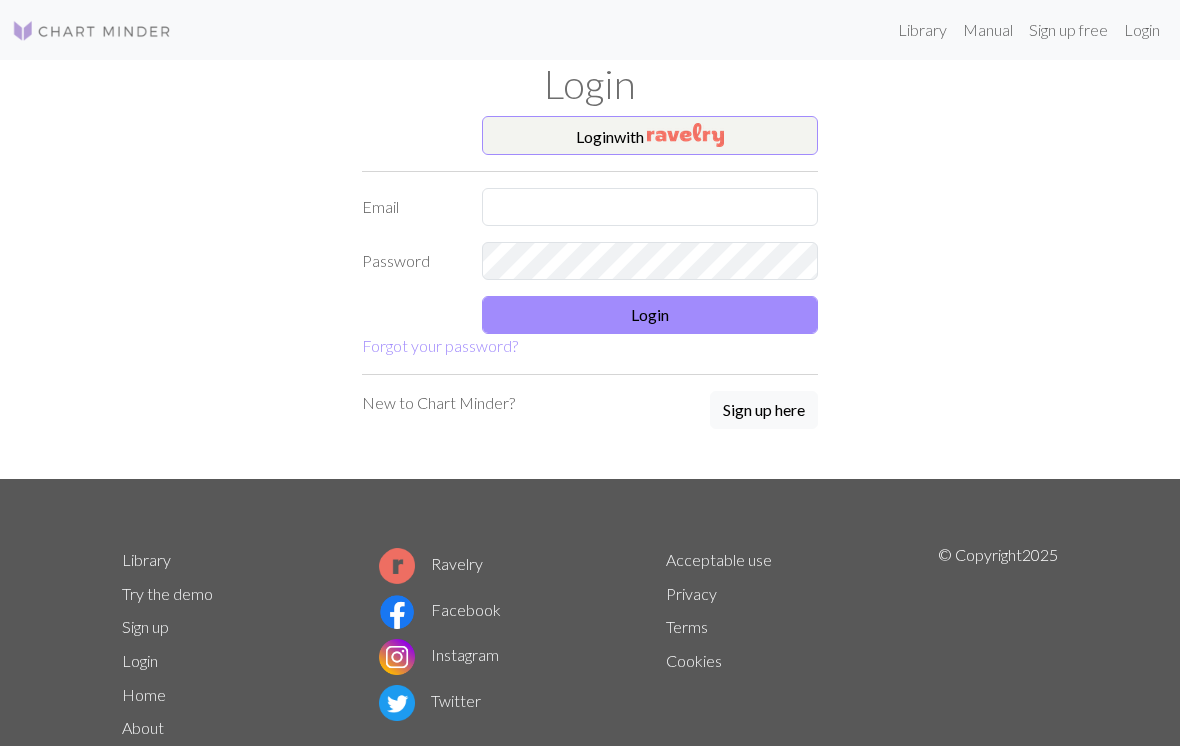 click at bounding box center (685, 135) 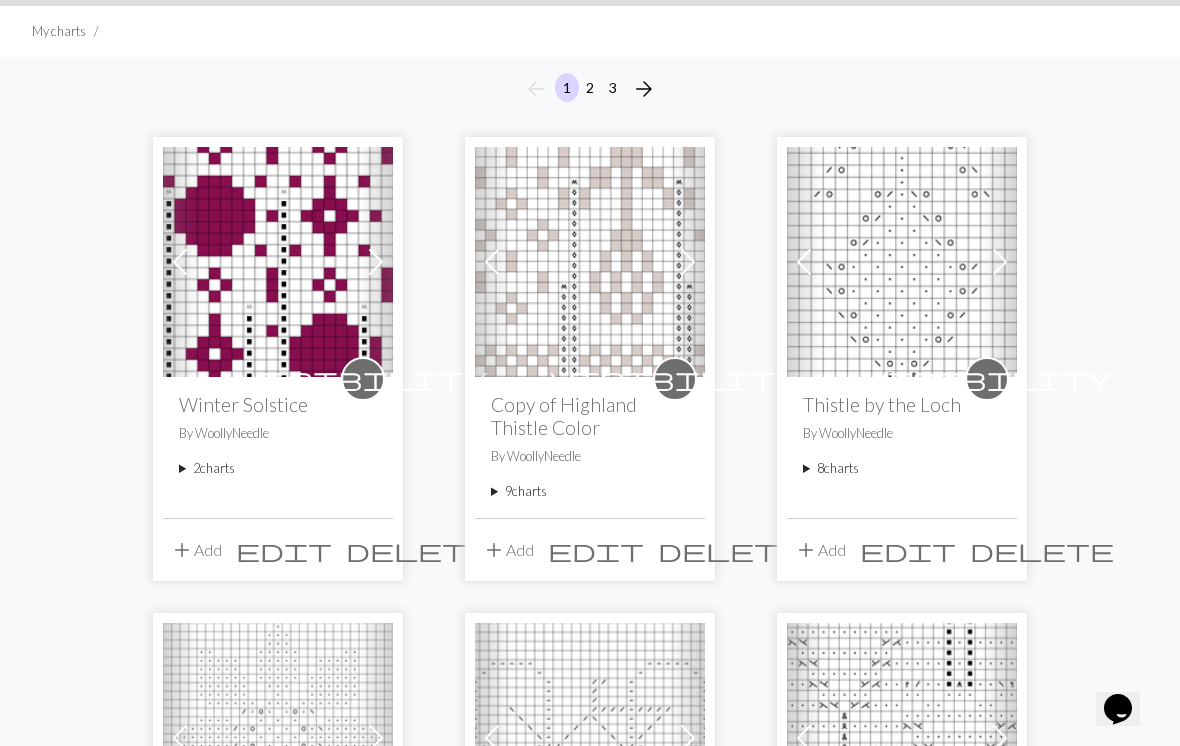scroll, scrollTop: 125, scrollLeft: 0, axis: vertical 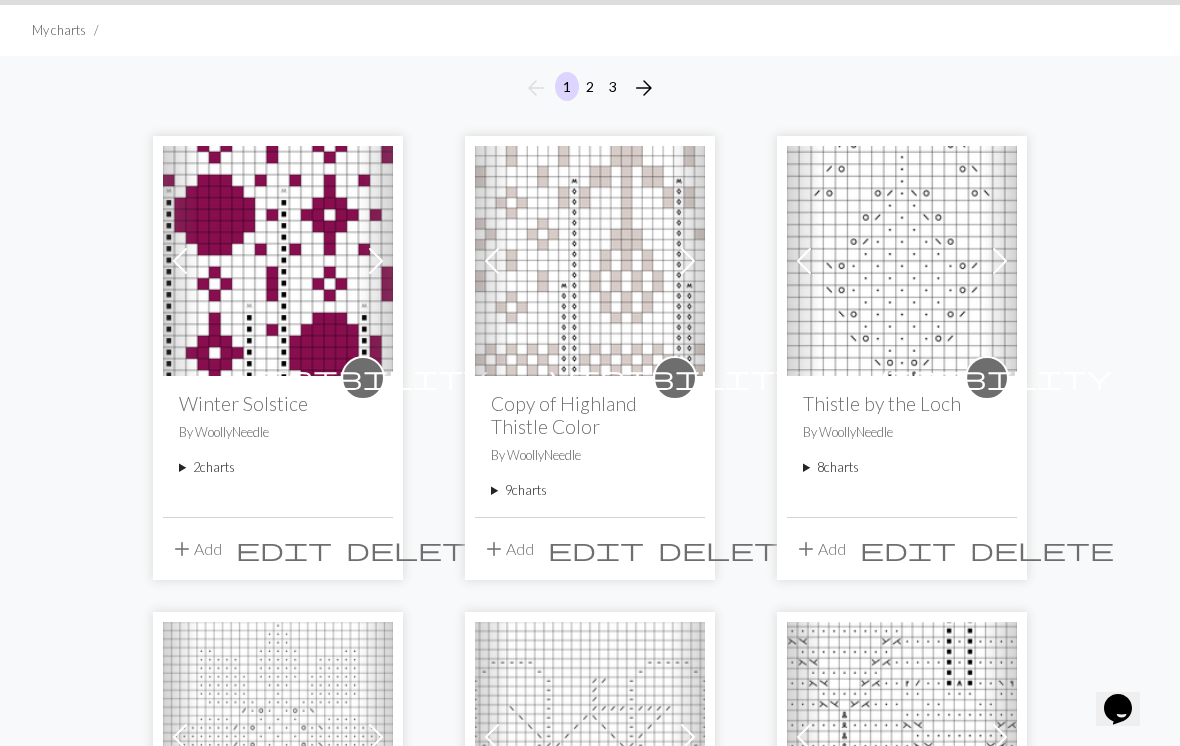 click on "2  charts" at bounding box center (278, 467) 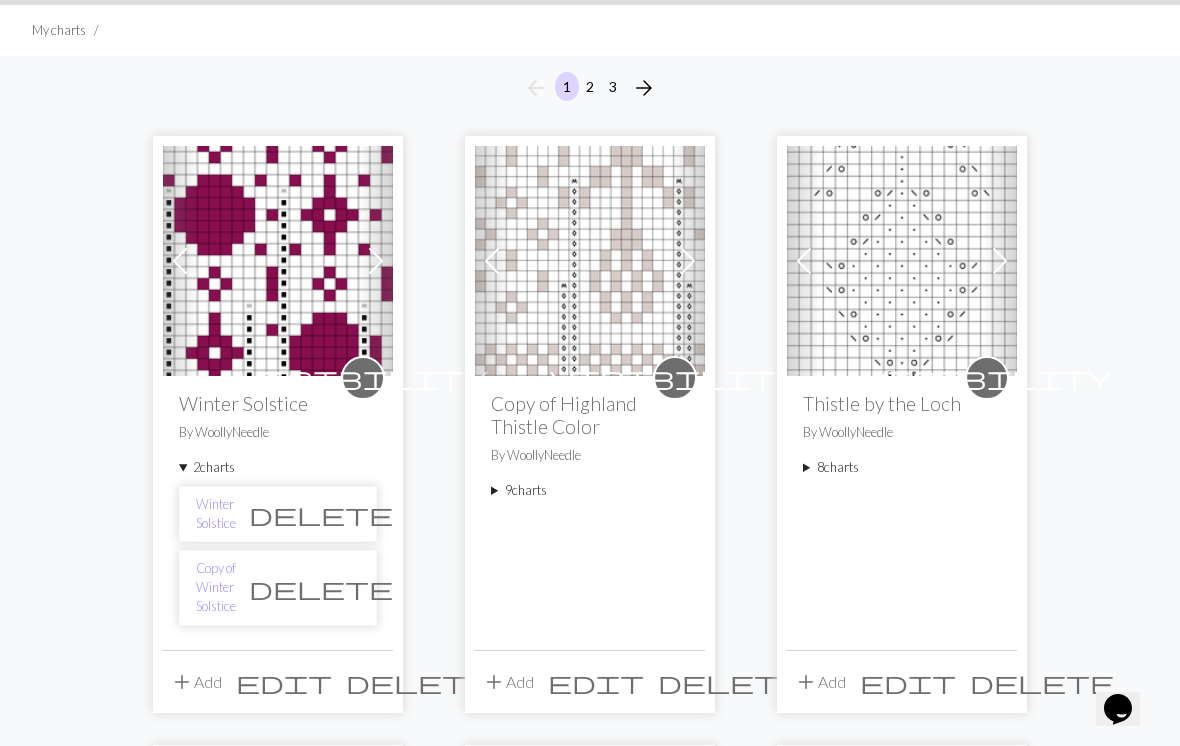 click on "Winter Solstice delete" at bounding box center (278, 514) 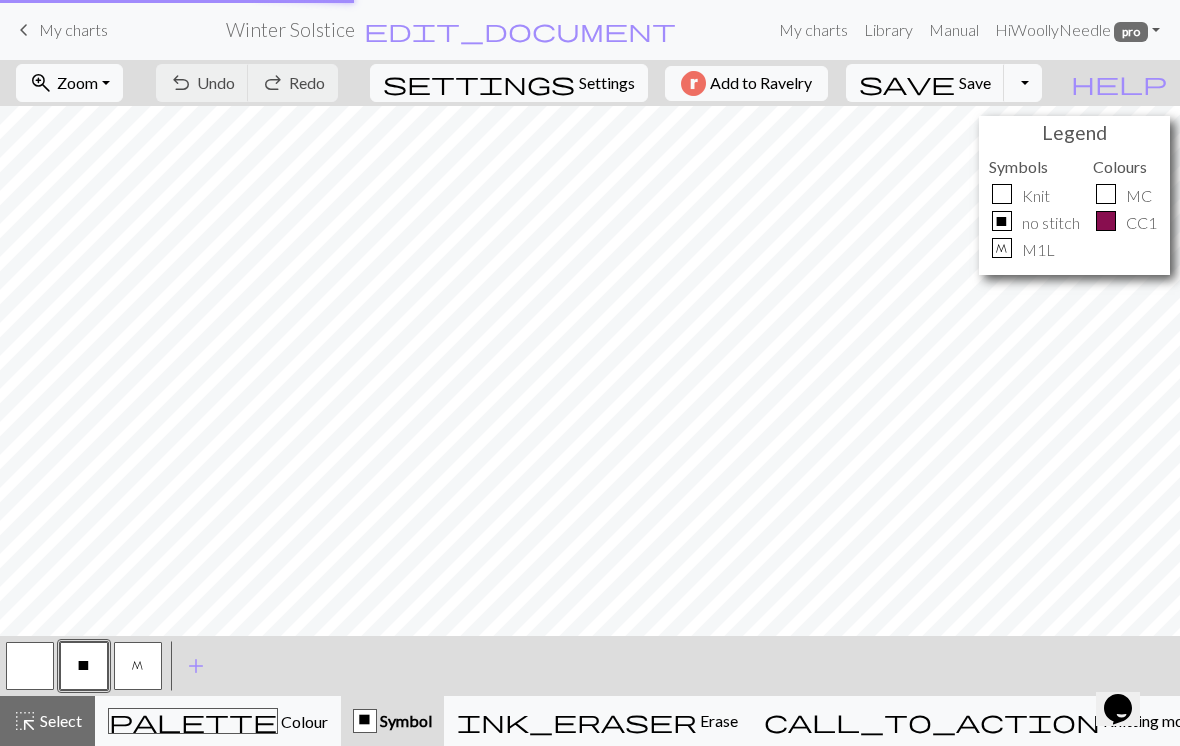 scroll, scrollTop: 0, scrollLeft: 0, axis: both 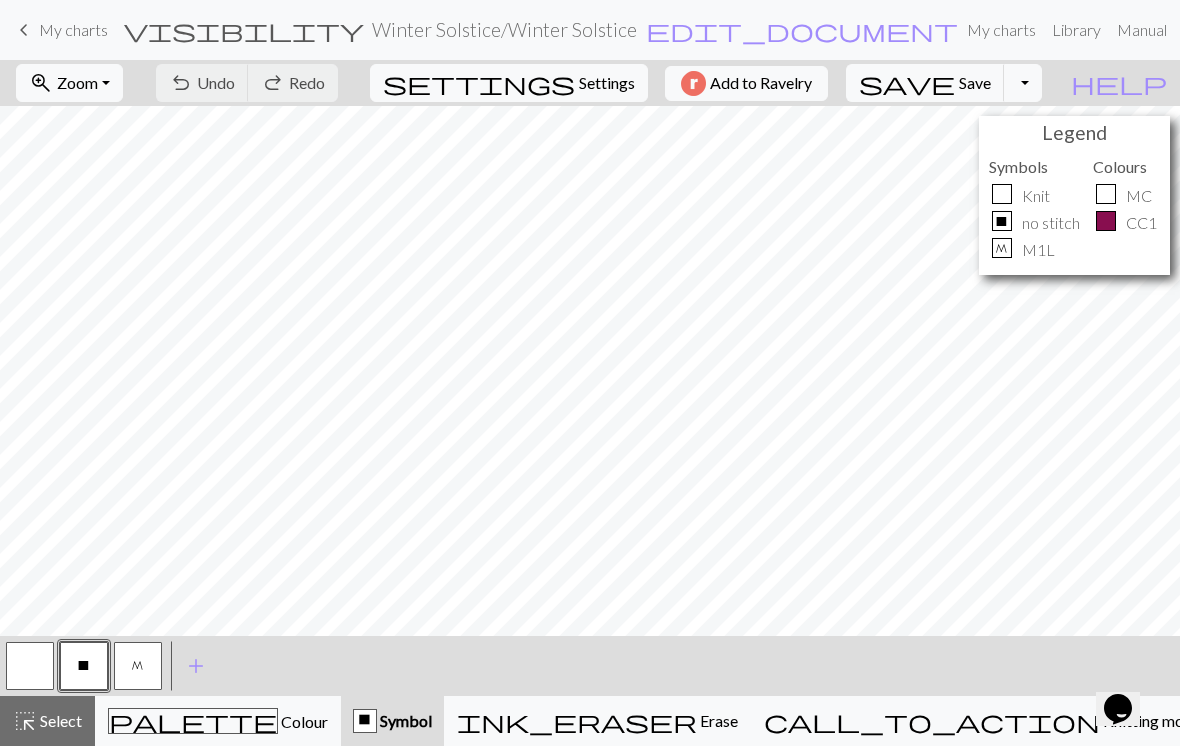 click on "zoom_in Zoom Zoom" at bounding box center [69, 83] 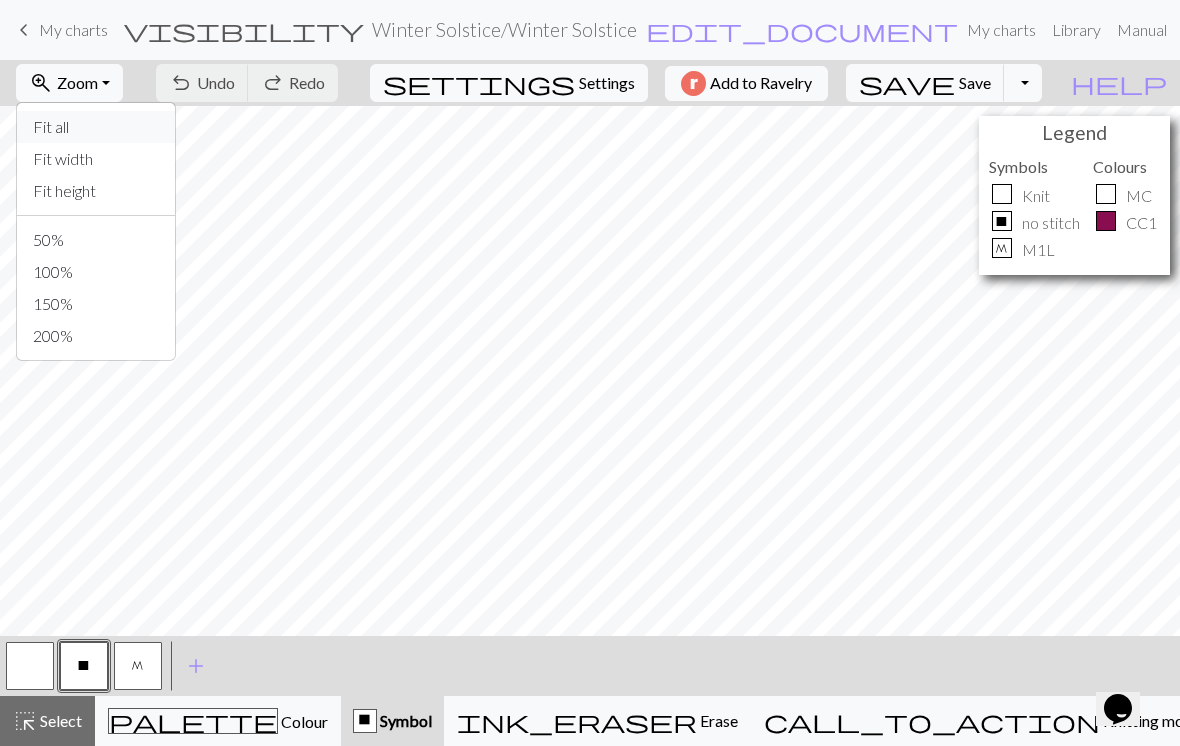 click on "Fit all" at bounding box center [96, 127] 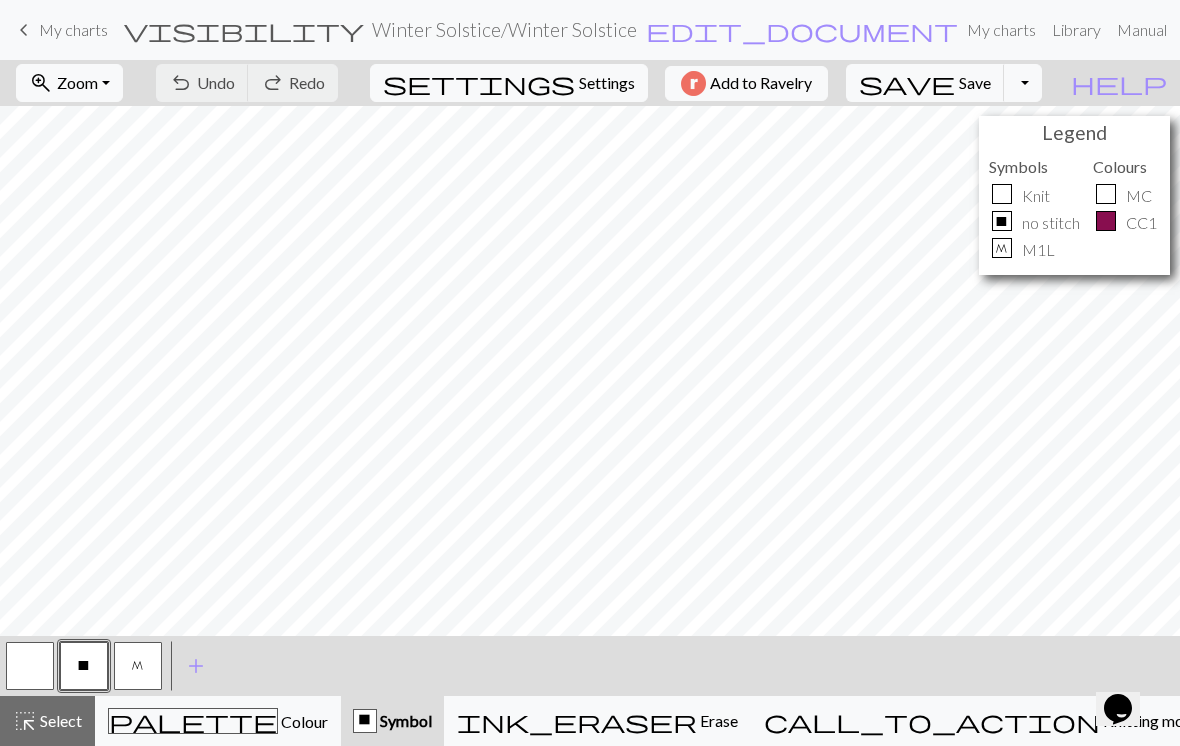 click on "visibility Winter Solstice / Winter Solstice edit_document Edit settings" at bounding box center [541, 29] 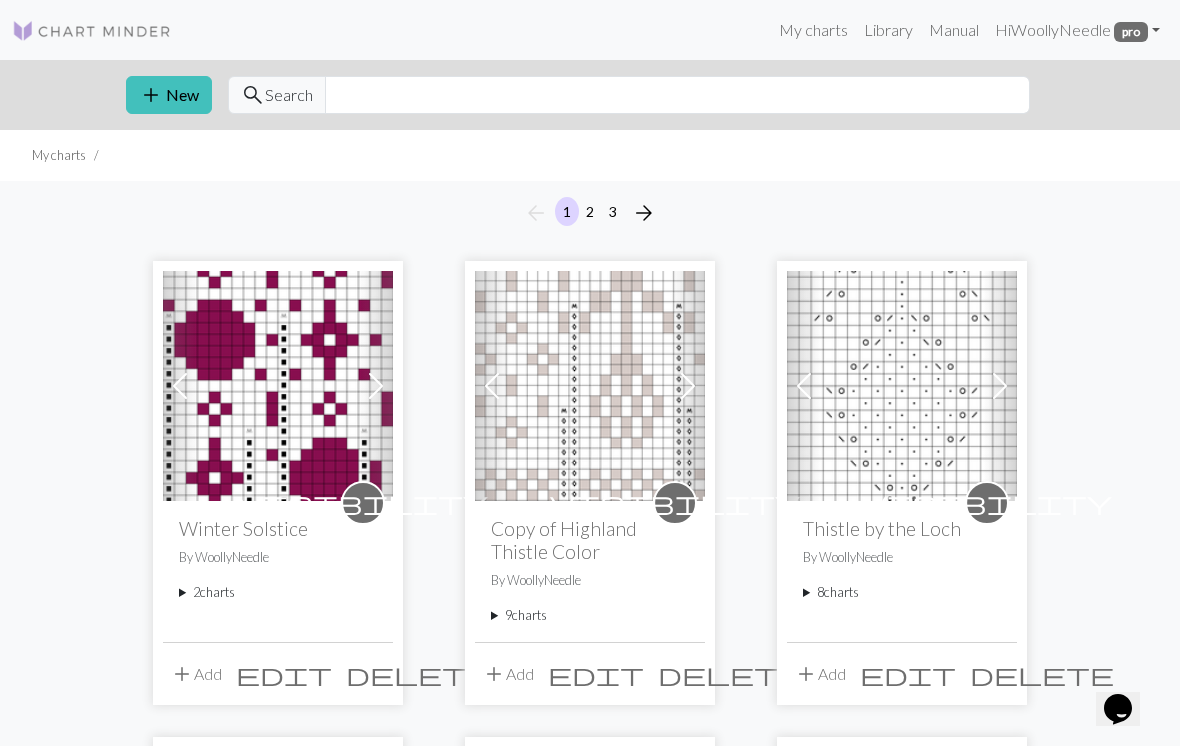 click on "2  charts" at bounding box center (278, 592) 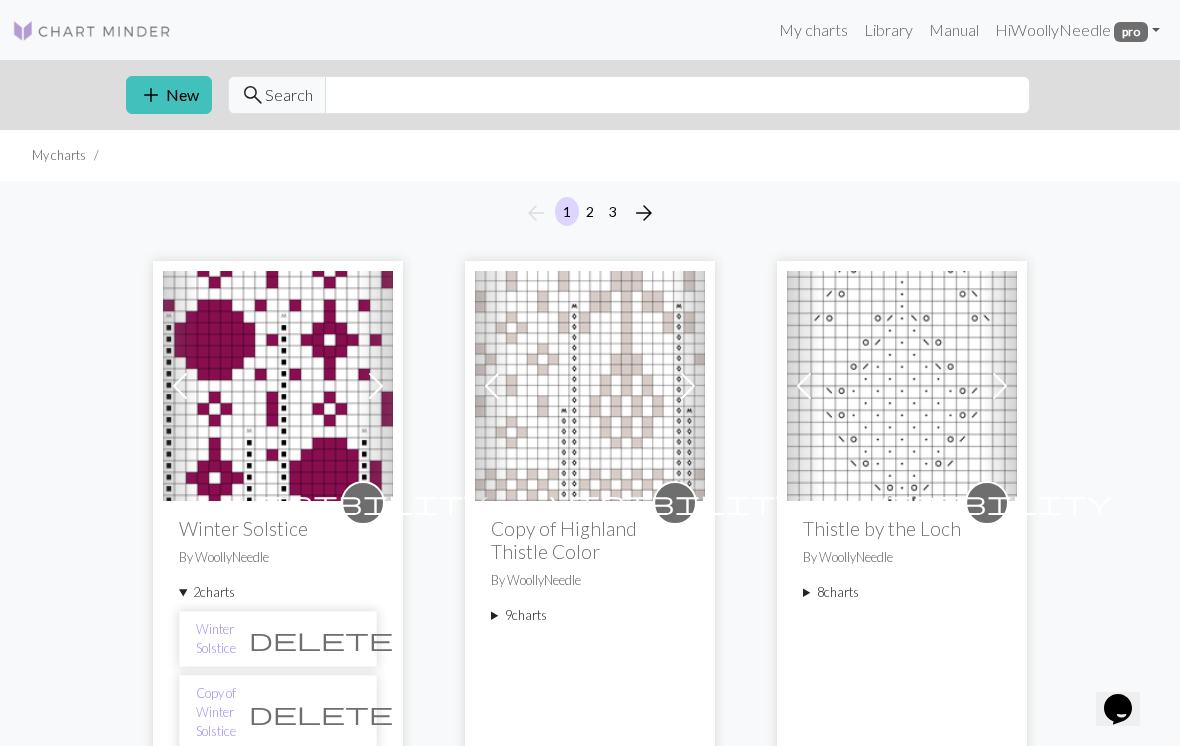 click on "Copy of Winter Solstice" at bounding box center (216, 713) 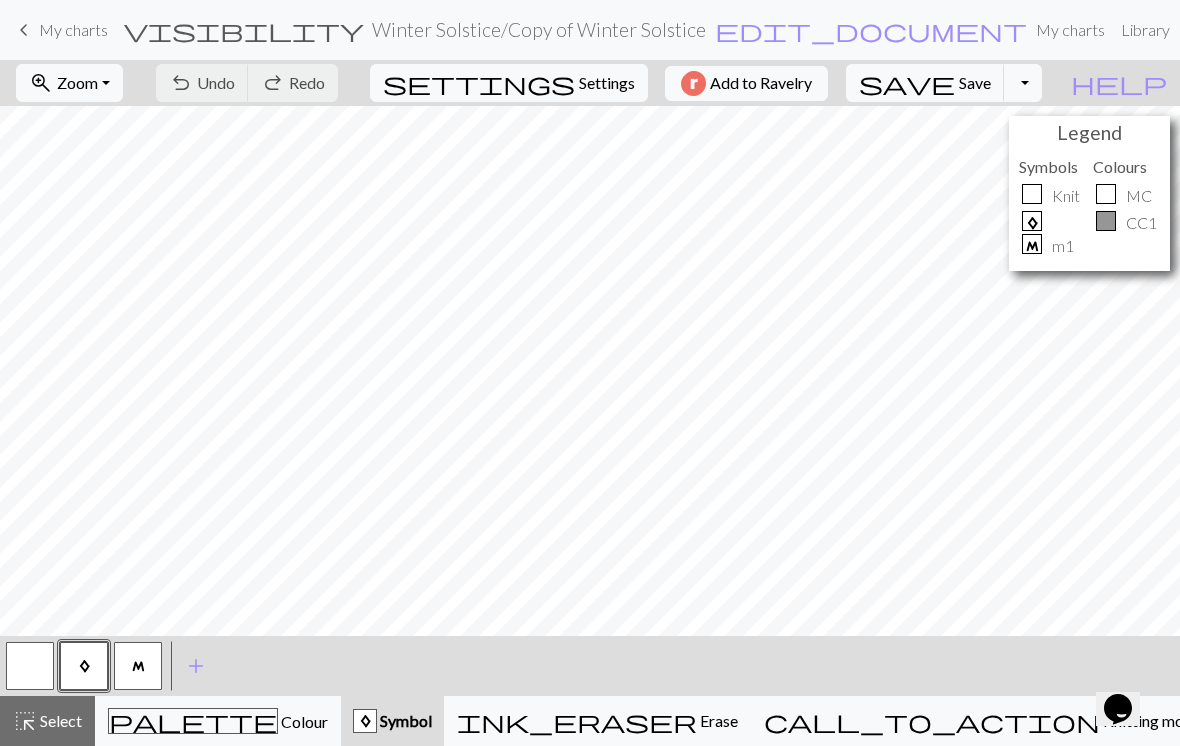 click on "zoom_in Zoom Zoom" at bounding box center [69, 83] 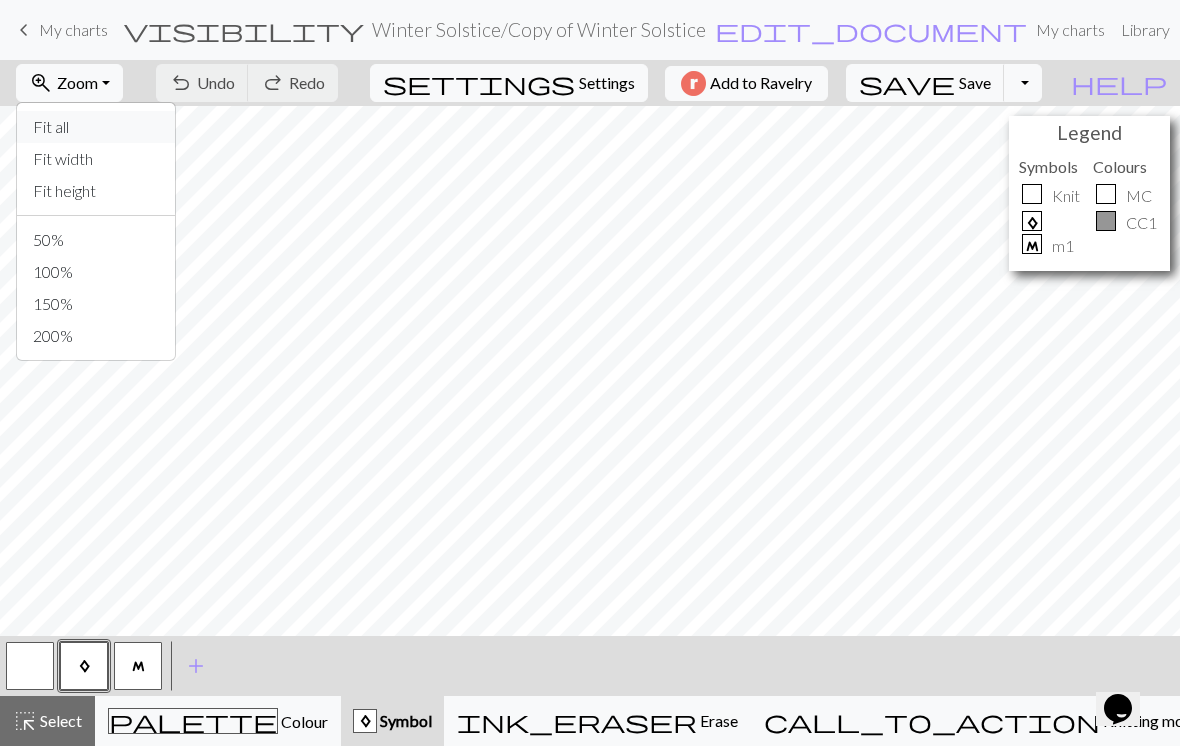 click on "Fit all" at bounding box center (96, 127) 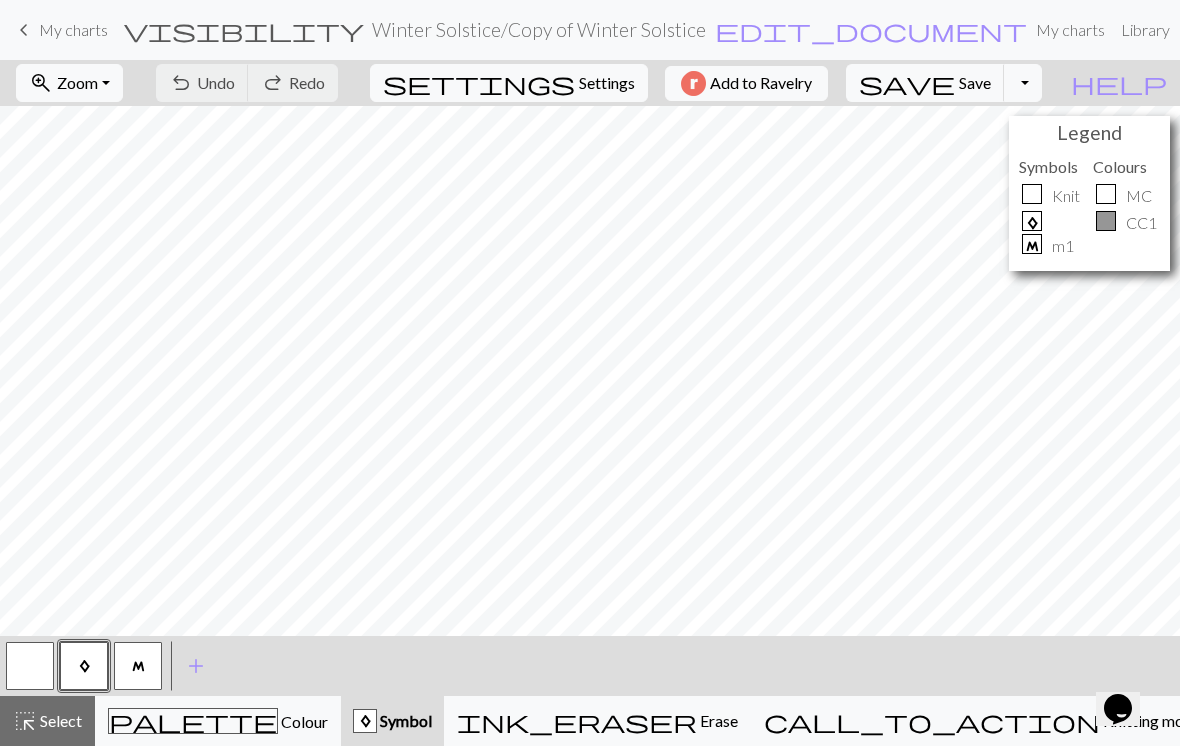 click on "keyboard_arrow_left   My charts" at bounding box center (60, 30) 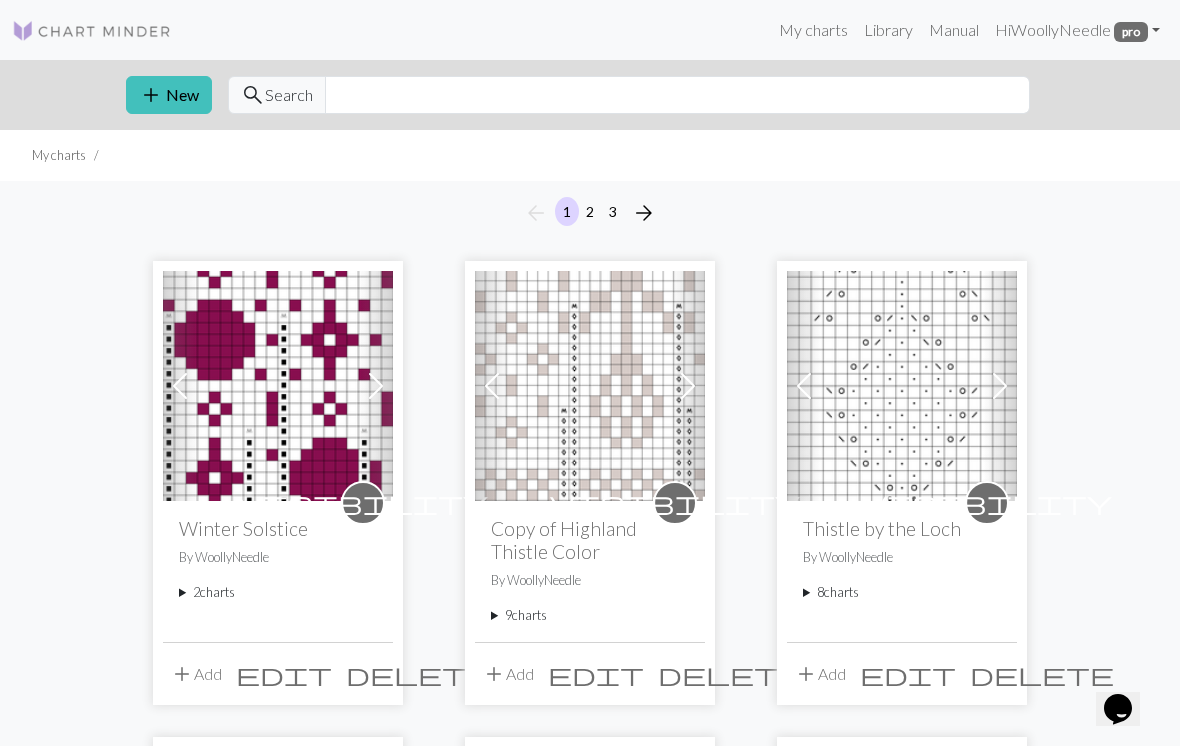 click on "2  charts" at bounding box center [278, 592] 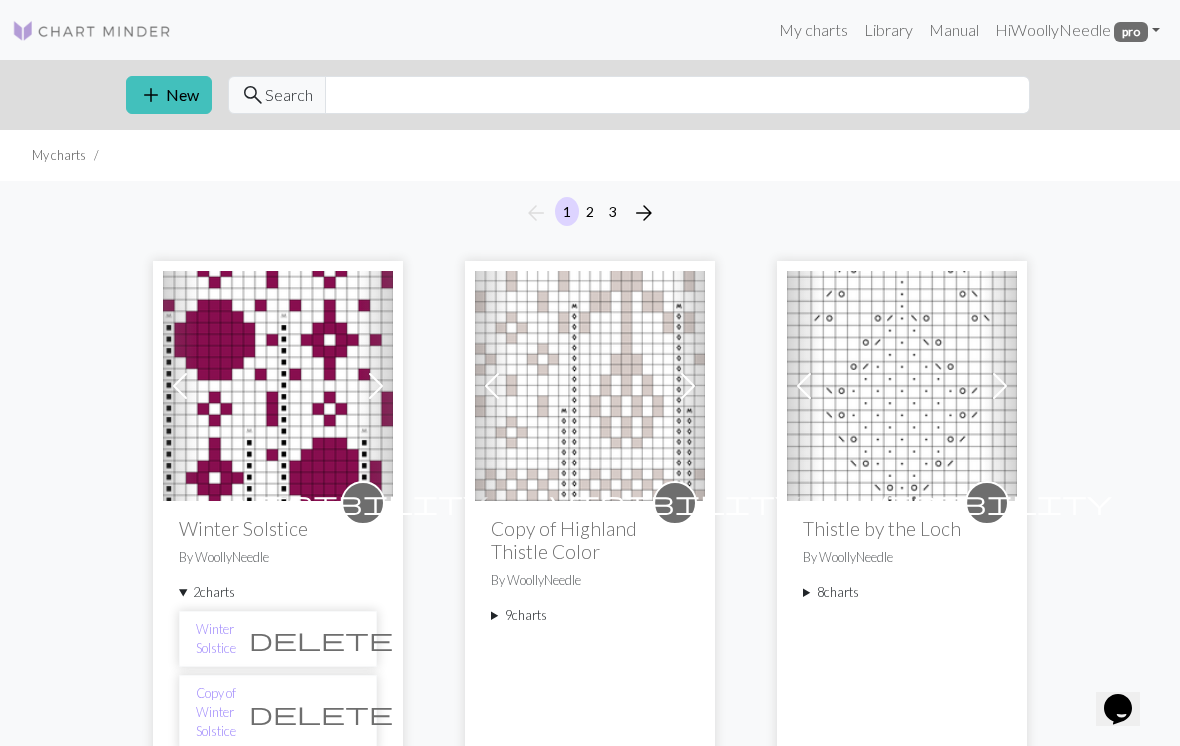 click on "Winter Solstice" at bounding box center (216, 639) 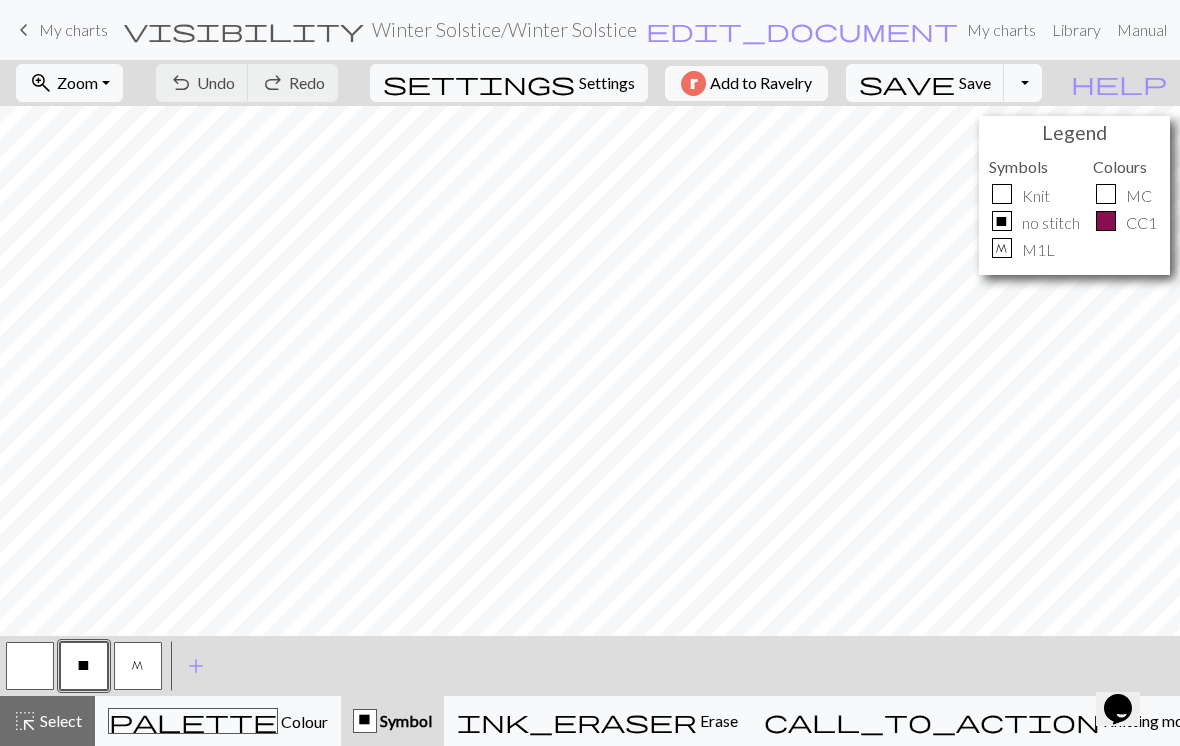 click on "zoom_in Zoom Zoom" at bounding box center [69, 83] 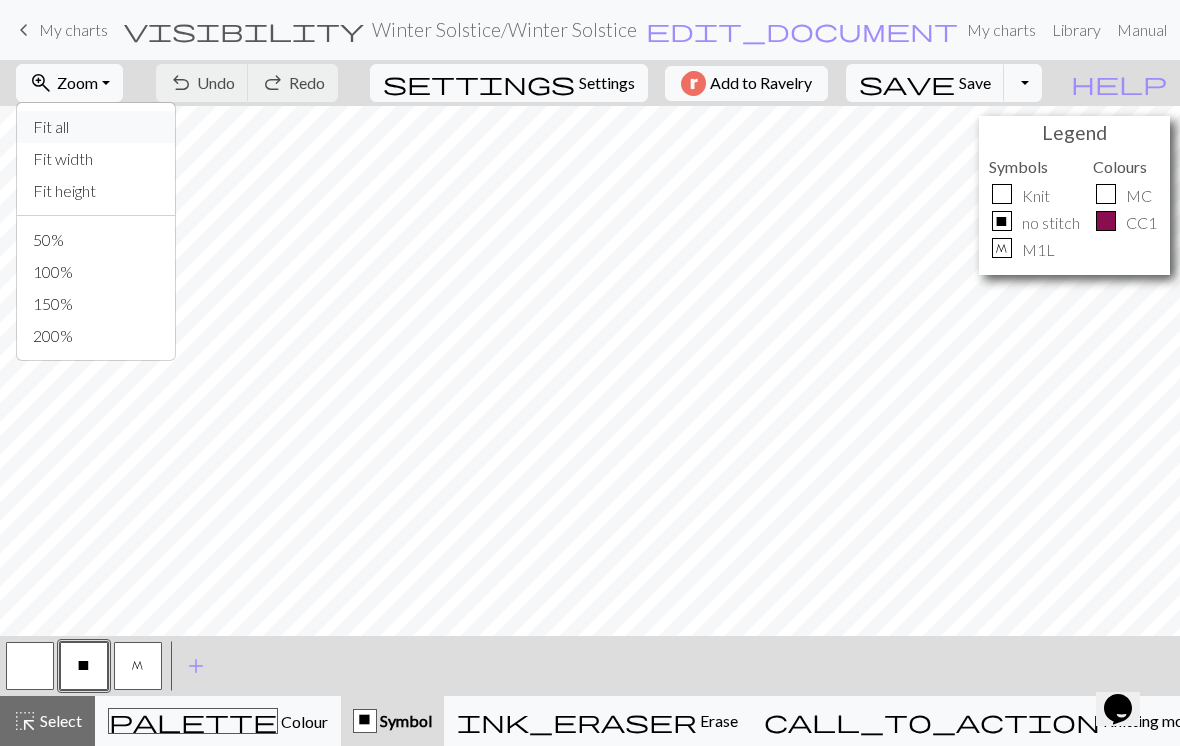 click on "Fit all" at bounding box center (96, 127) 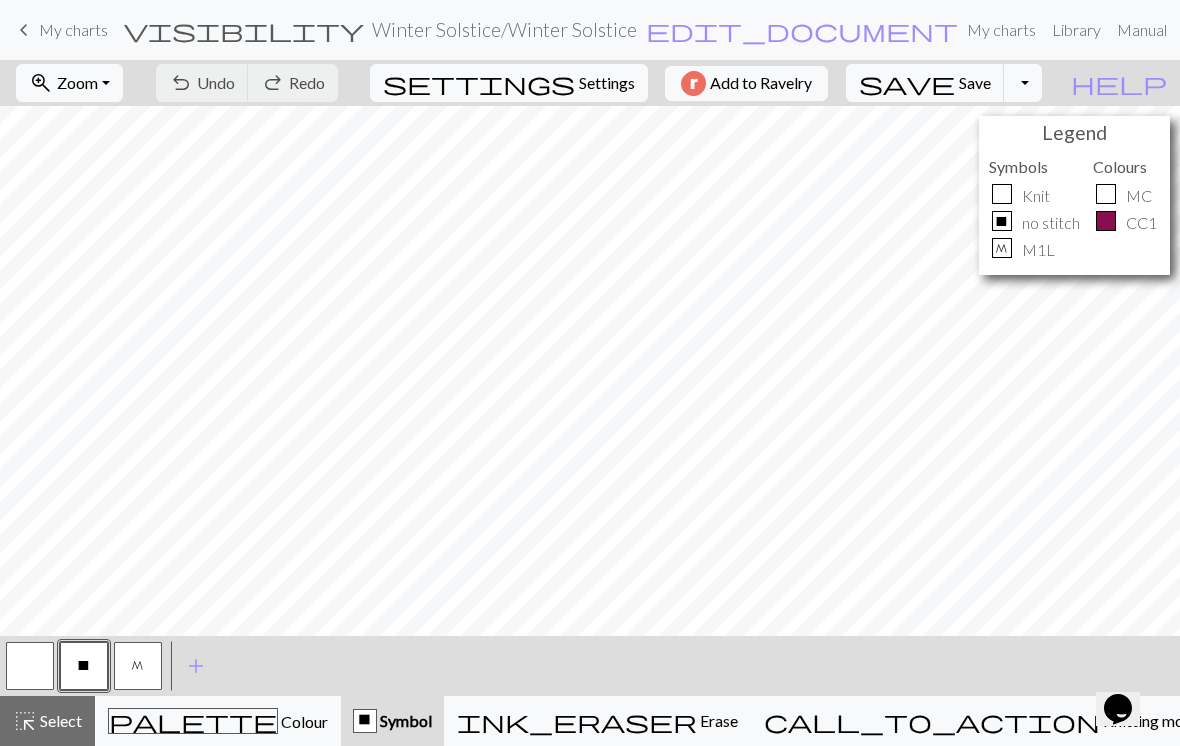 click on "My charts" at bounding box center [73, 29] 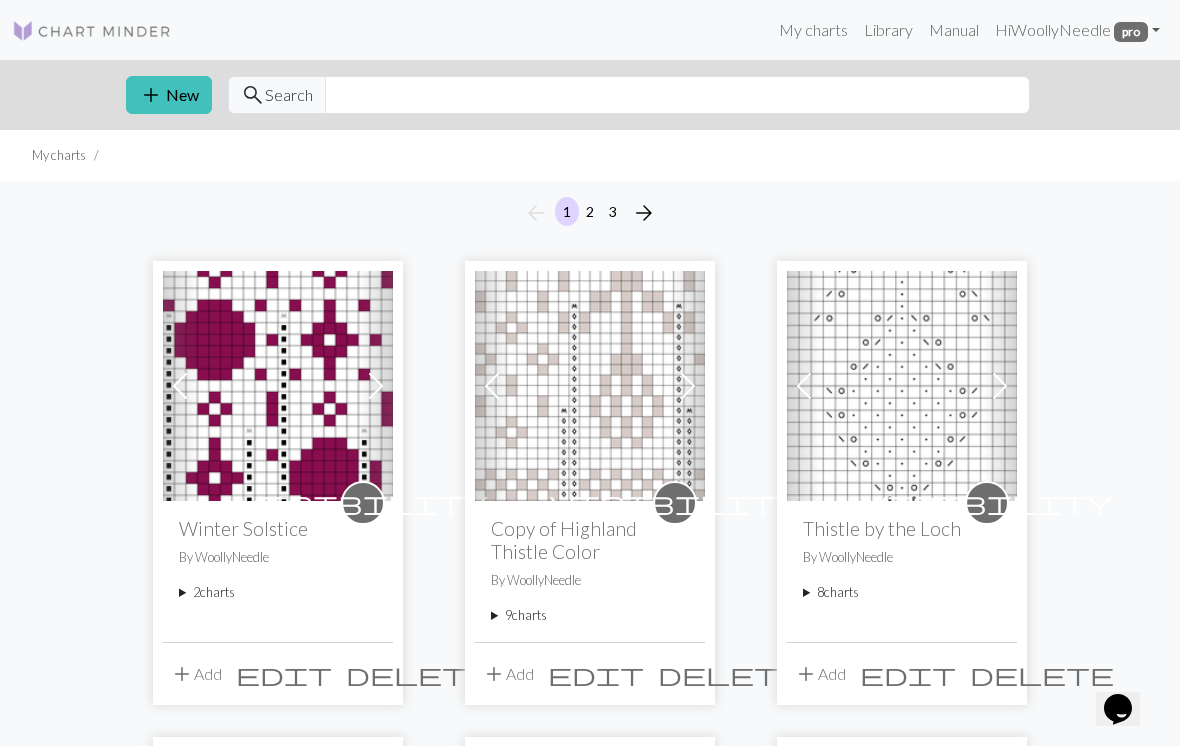 click on "My charts Library Manual Hi WoollyNeedle pro Account settings Logout" at bounding box center [678, 30] 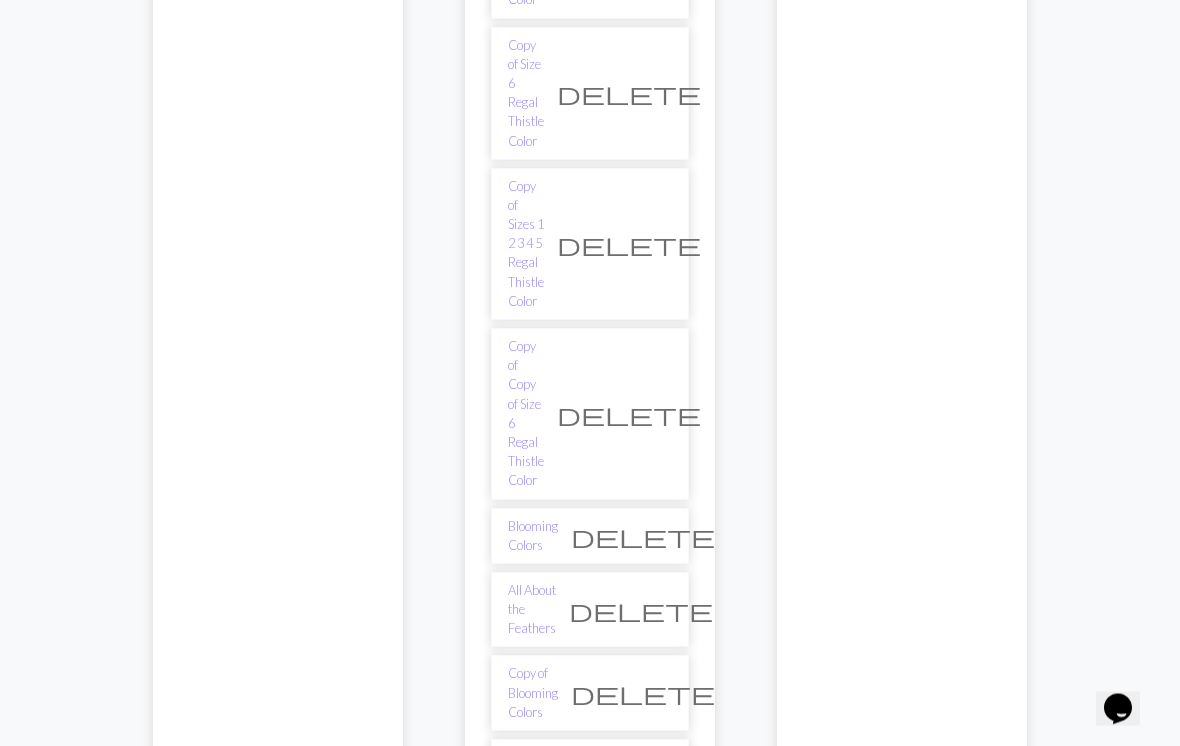 scroll, scrollTop: 731, scrollLeft: 0, axis: vertical 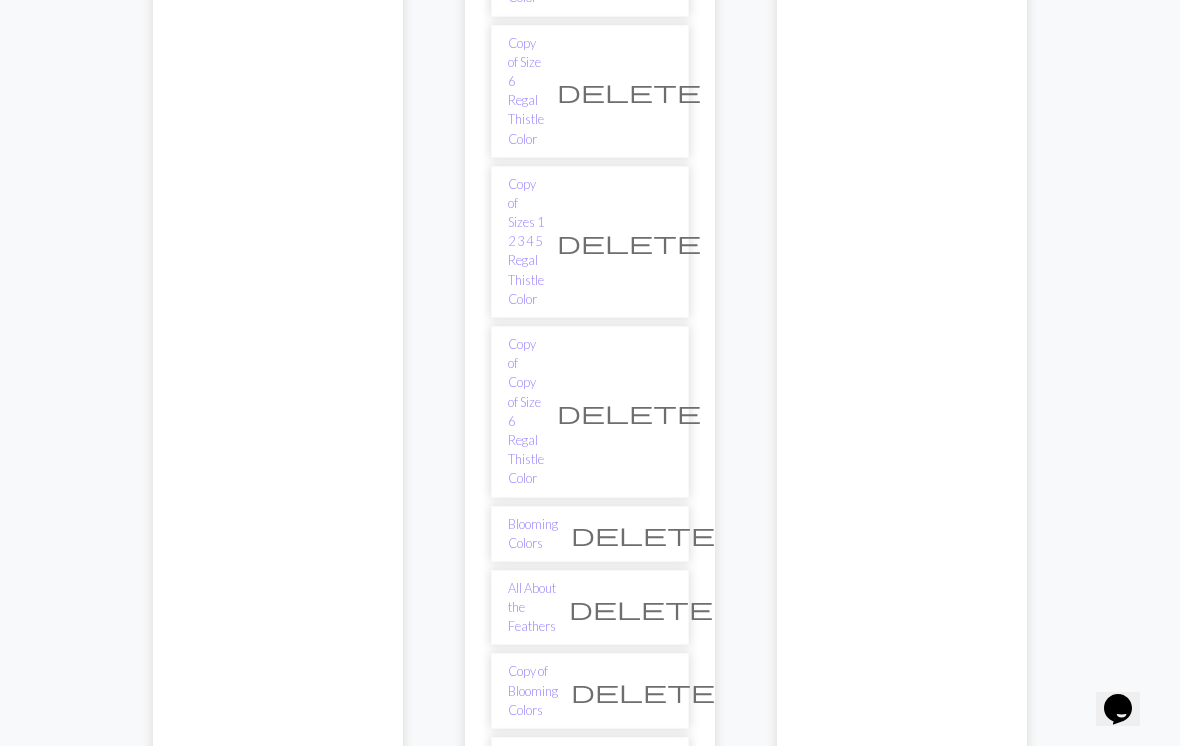 click on "Copy of Copy of All About the Feathers" at bounding box center (532, 897) 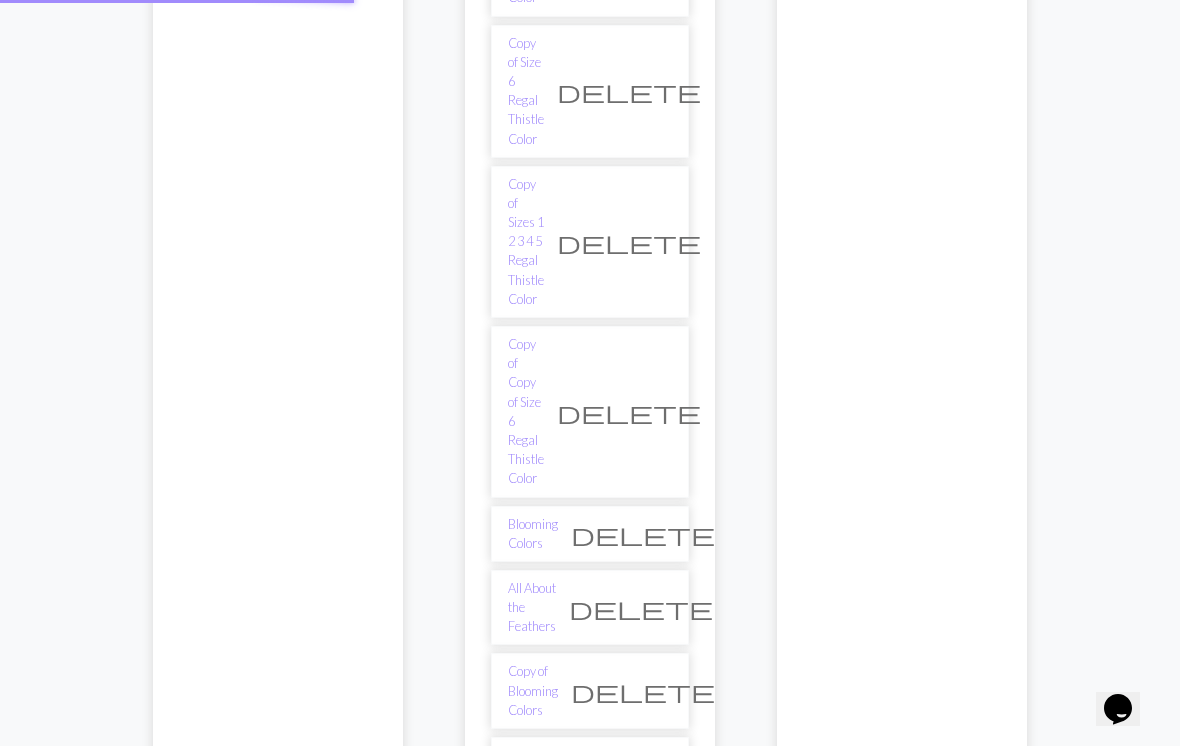 scroll, scrollTop: 0, scrollLeft: 0, axis: both 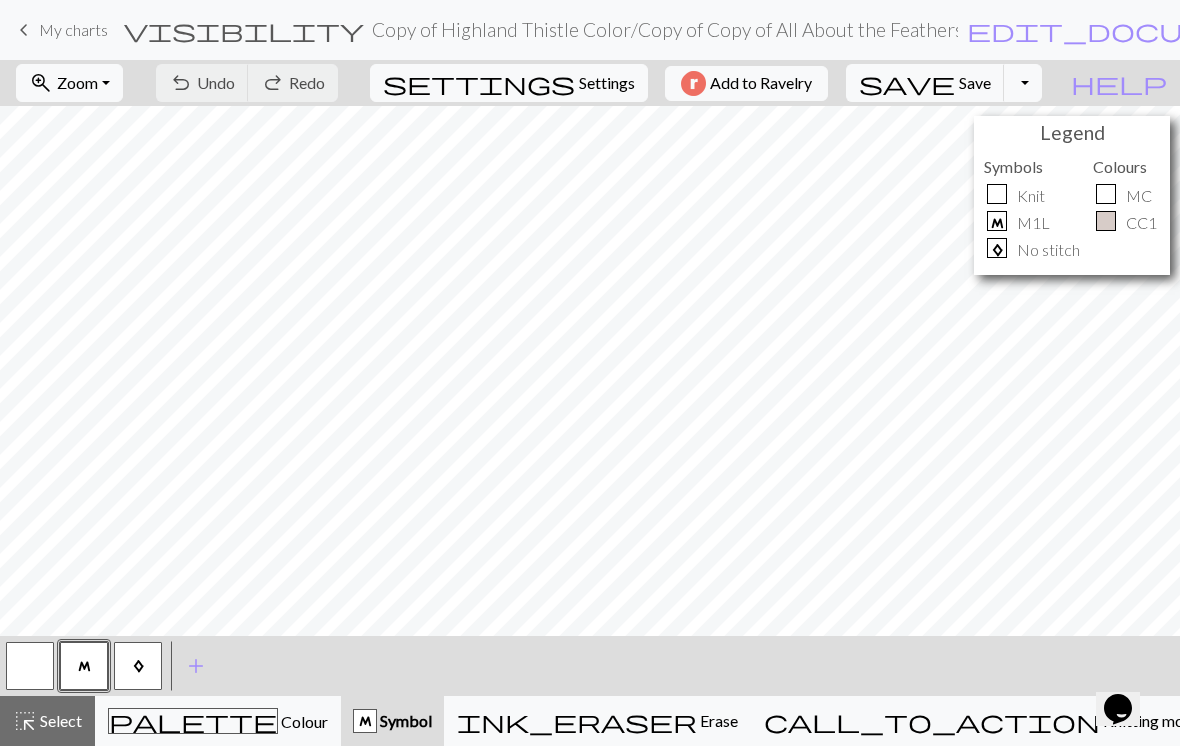 click on "zoom_in Zoom Zoom" at bounding box center [69, 83] 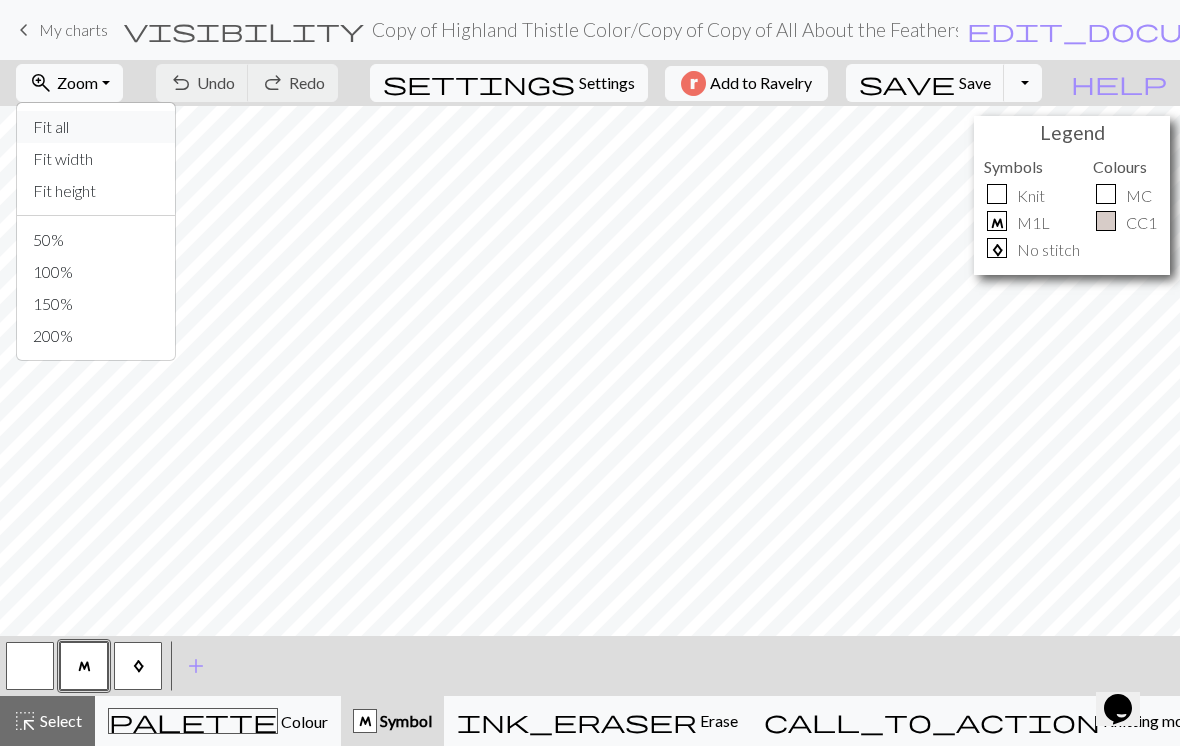 click on "Fit all" at bounding box center (96, 127) 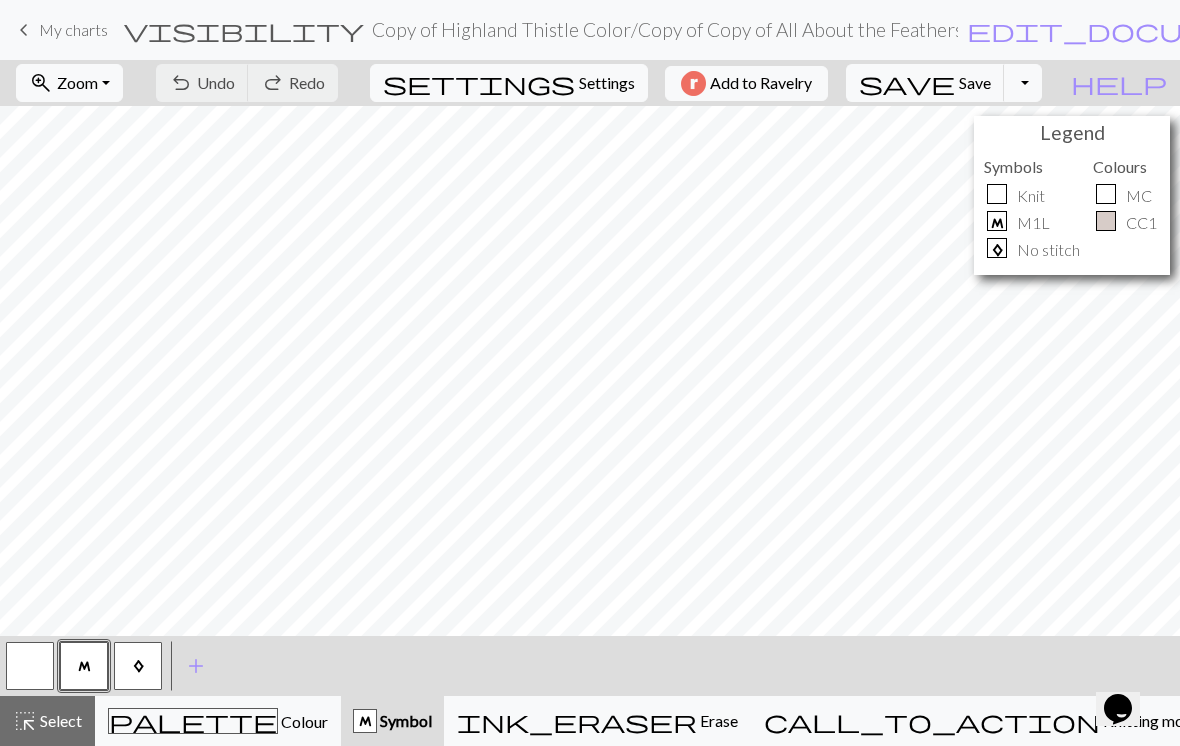 click on "zoom_in Zoom Zoom" at bounding box center (69, 83) 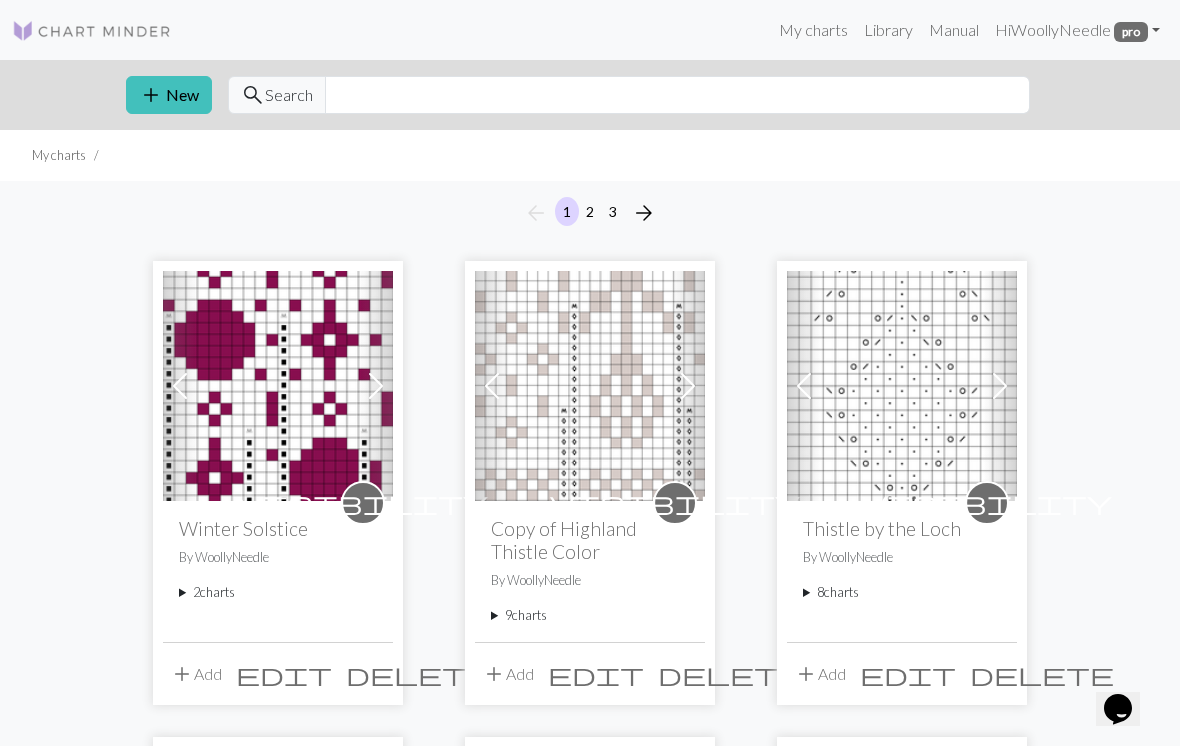click on "9  charts" at bounding box center [590, 615] 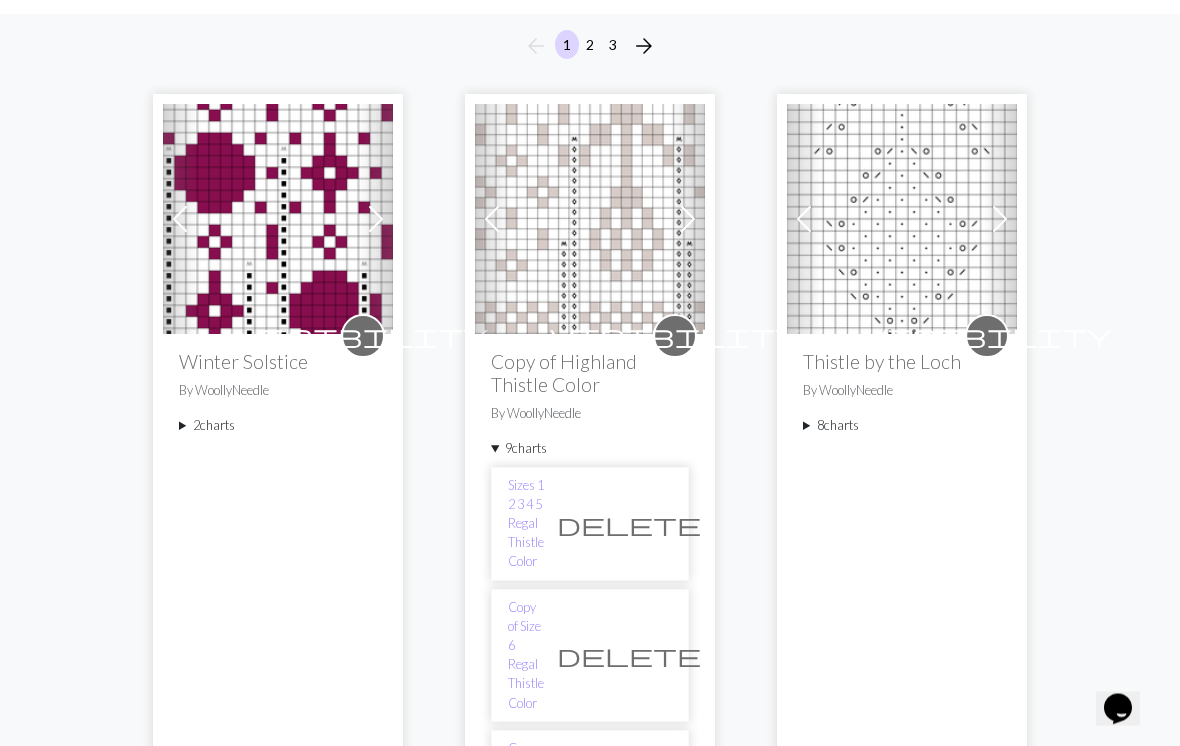 click on "Sizes 1 2 3 4 5 Regal Thistle Color" at bounding box center [526, 525] 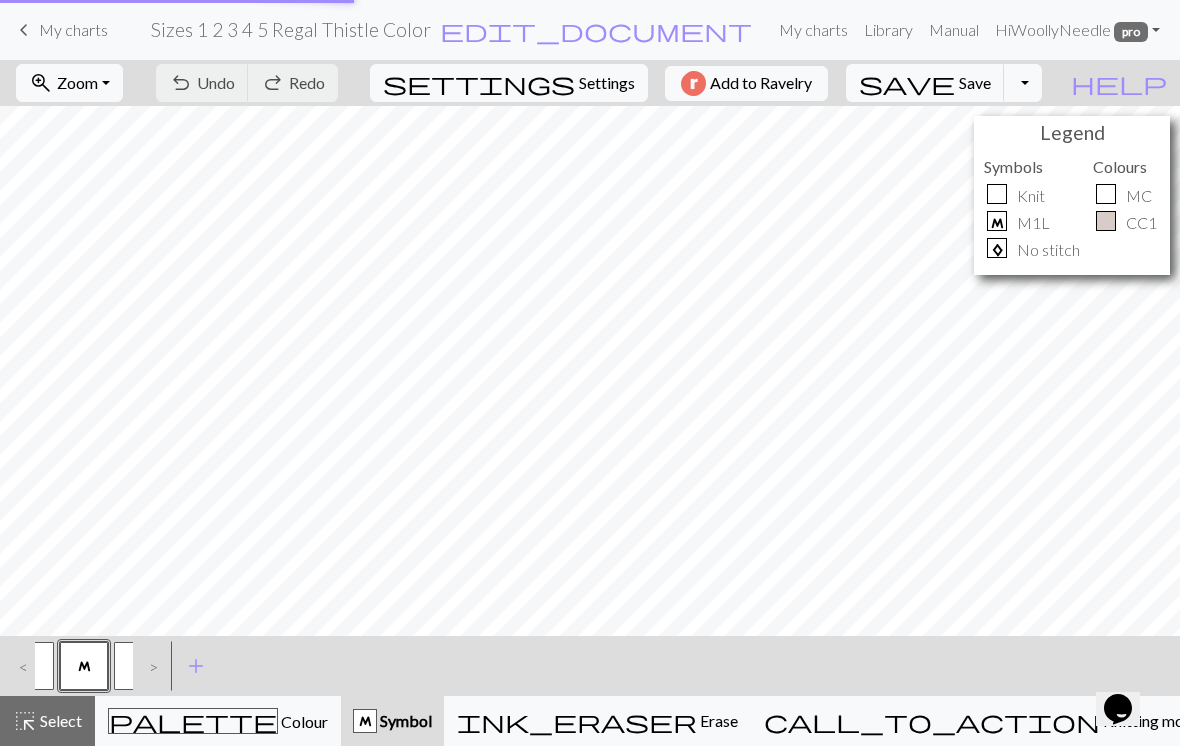 scroll, scrollTop: 0, scrollLeft: 0, axis: both 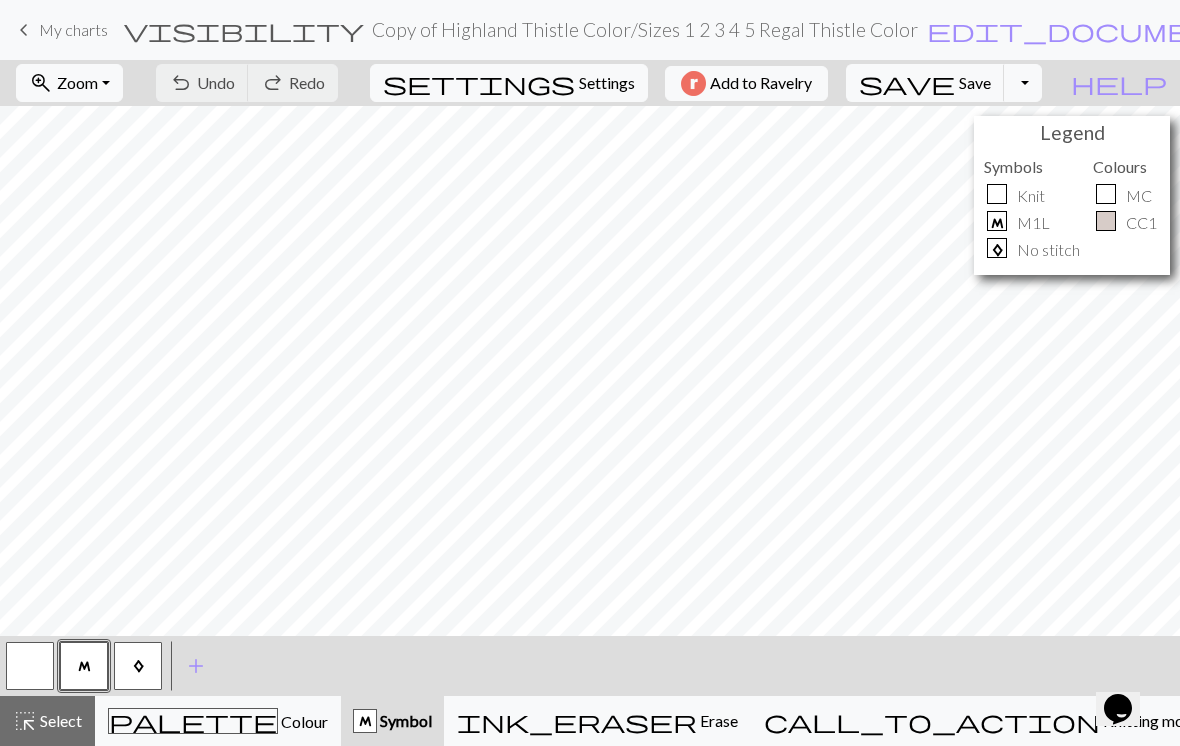 click on "zoom_in Zoom Zoom" at bounding box center [69, 83] 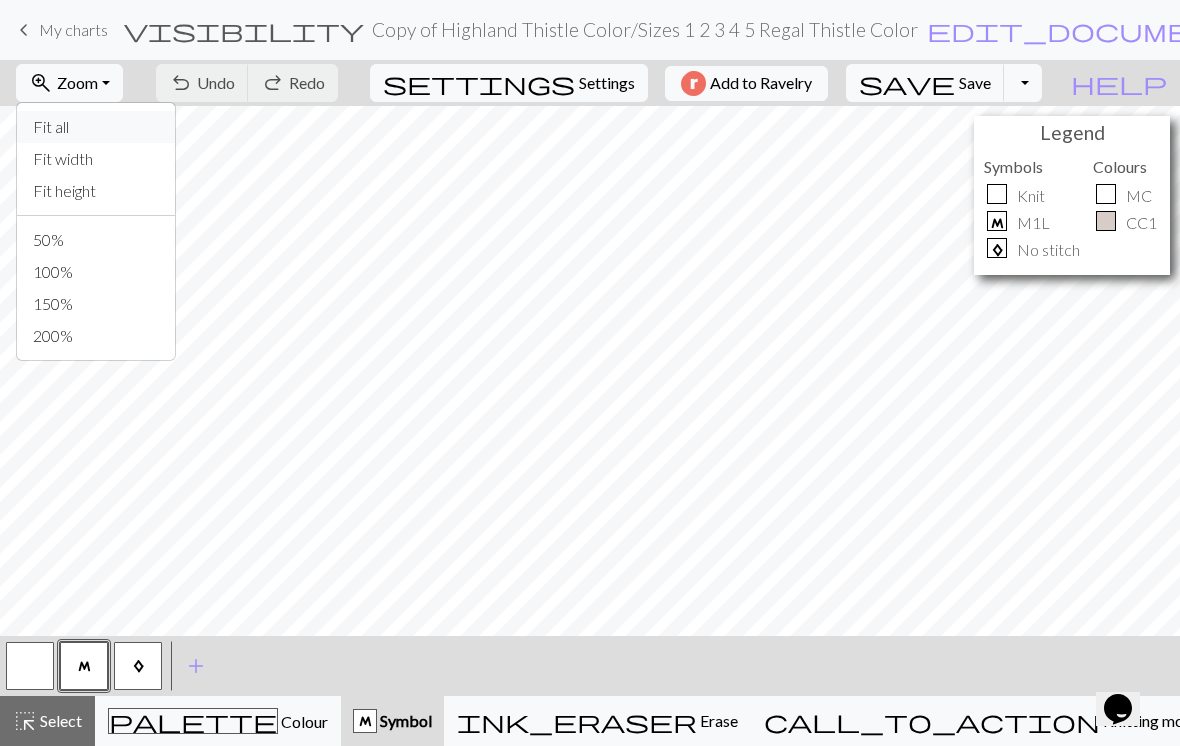 click on "Fit all" at bounding box center (96, 127) 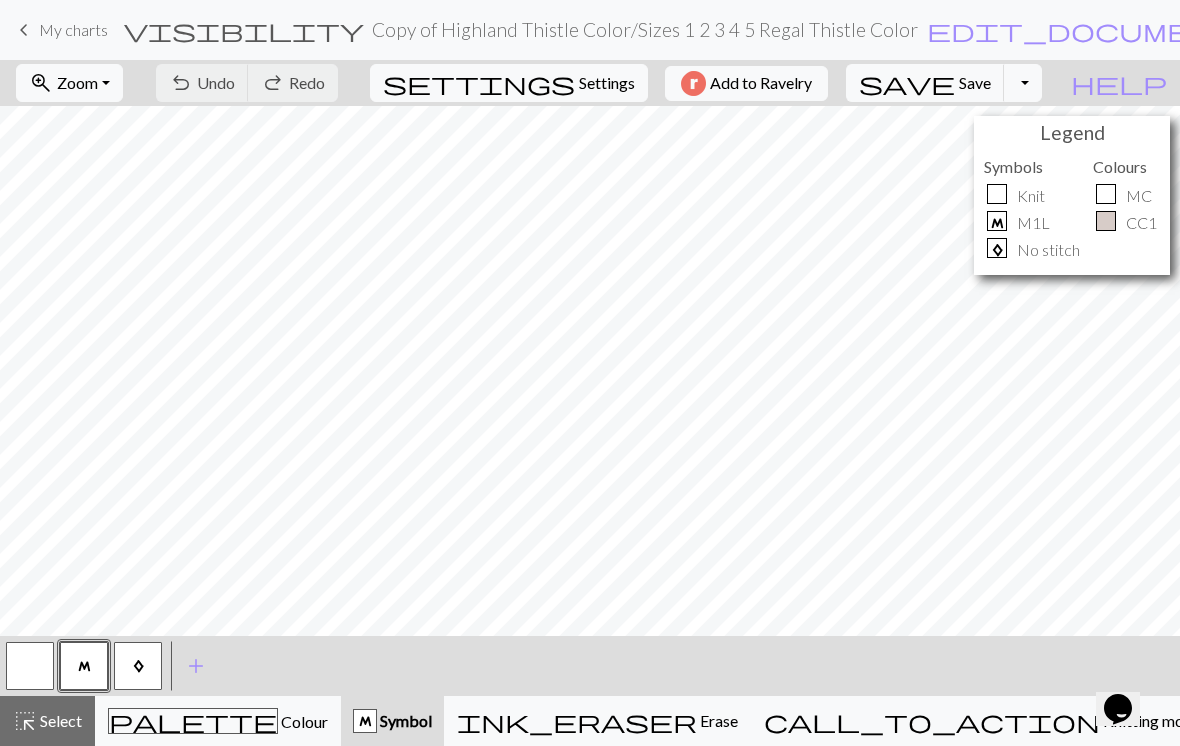 click on "zoom_in Zoom Zoom" at bounding box center [69, 83] 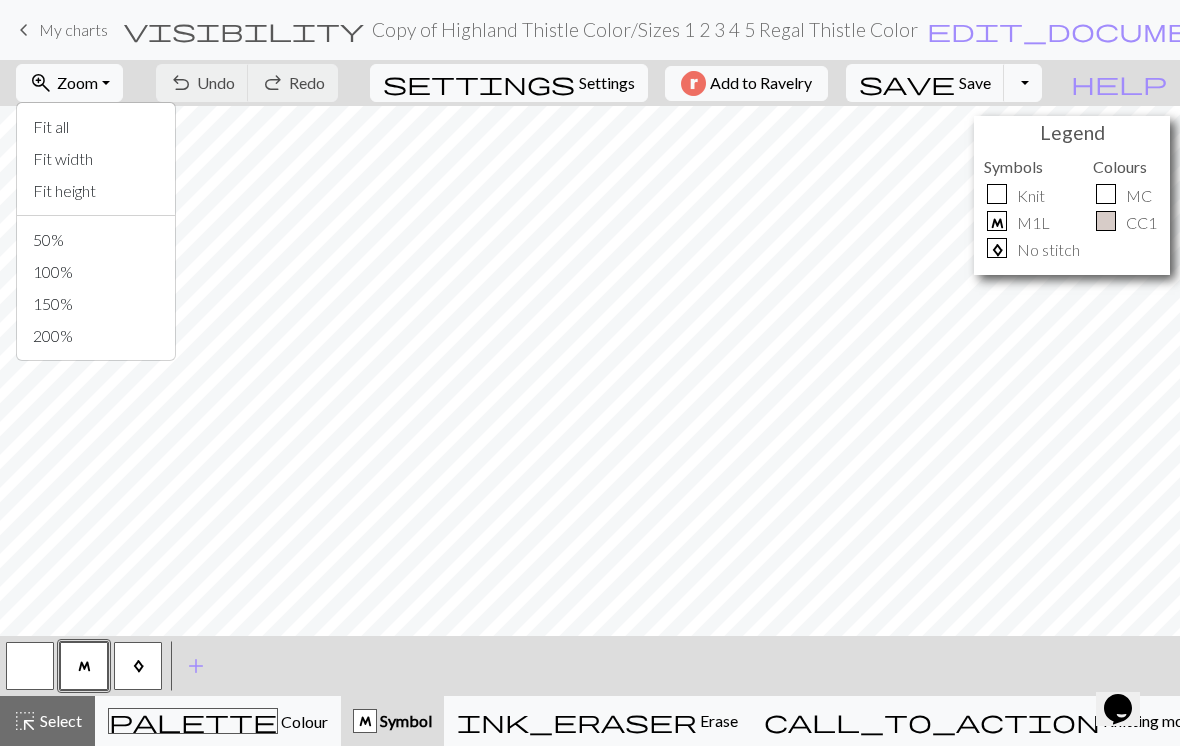 click on "My charts" at bounding box center [73, 29] 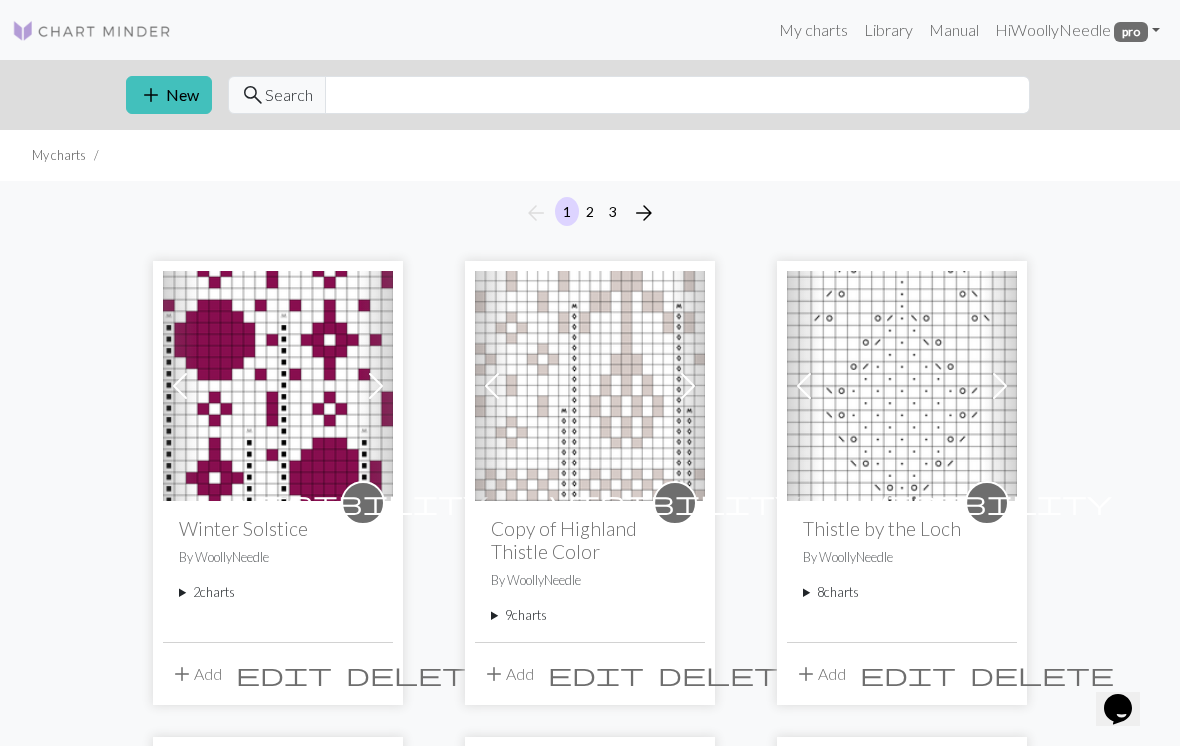 click on "9  charts" at bounding box center [590, 615] 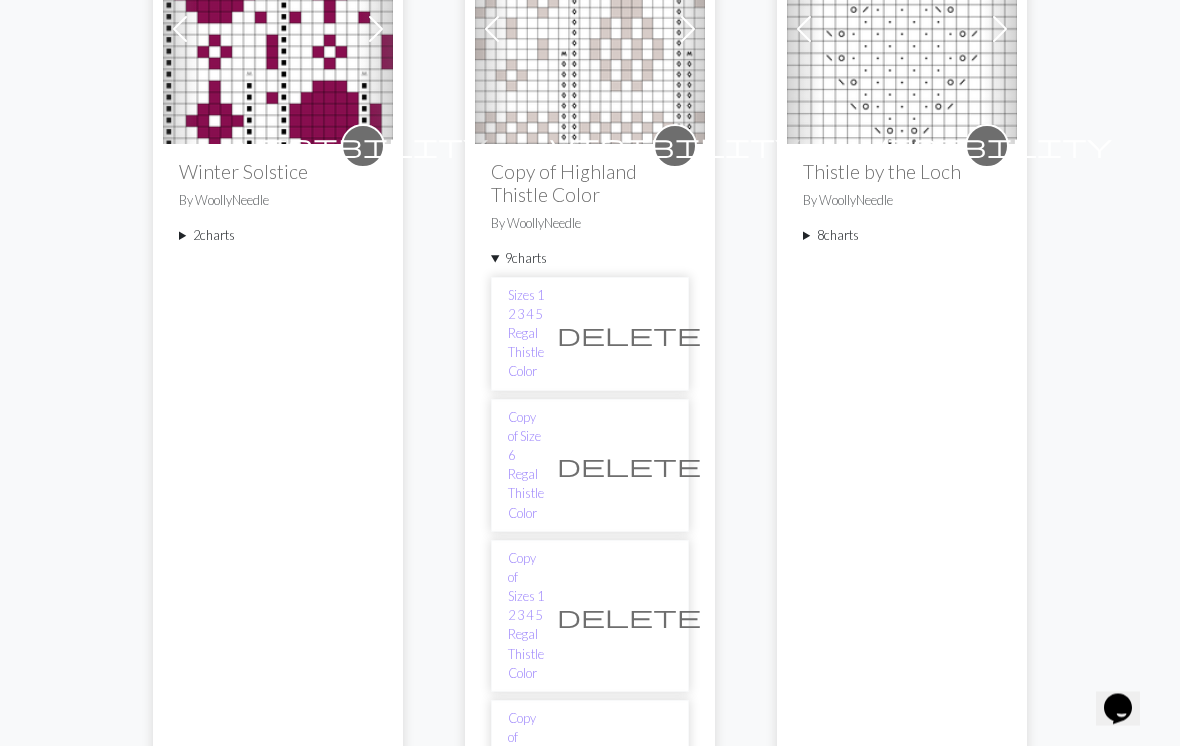 scroll, scrollTop: 357, scrollLeft: 0, axis: vertical 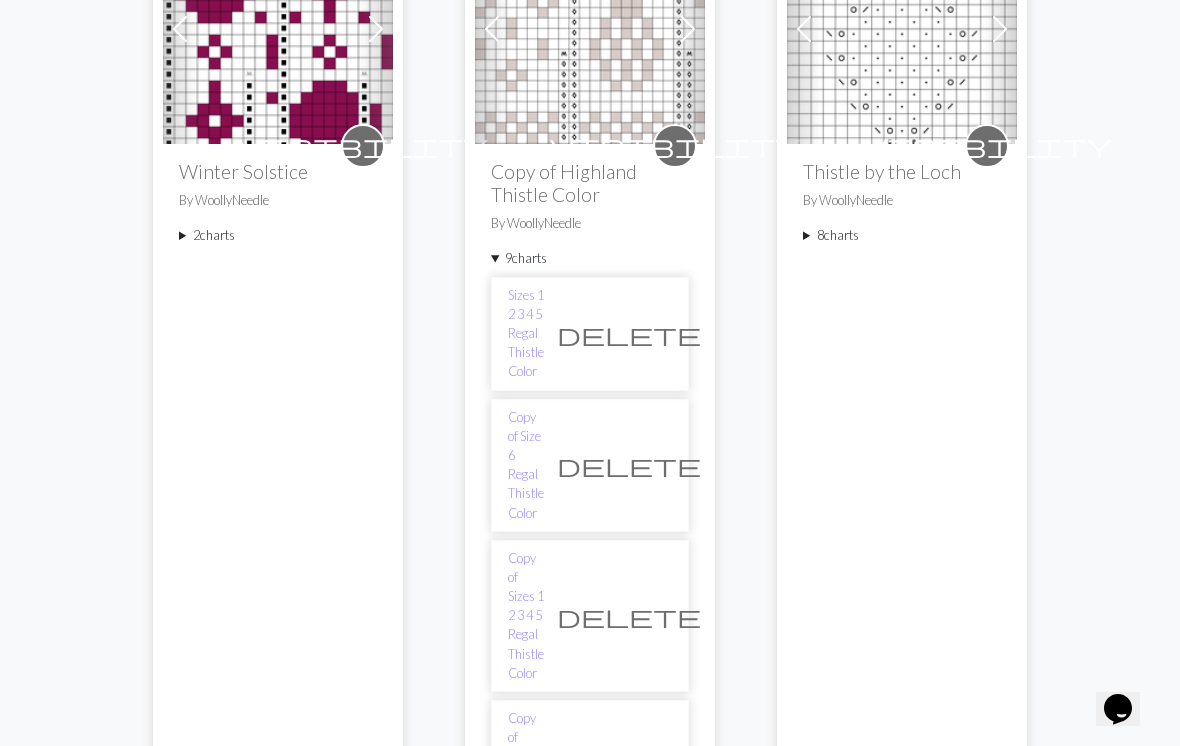 click on "Copy of Sizes 1 2 3 4 5 Regal Thistle Color" at bounding box center (526, 616) 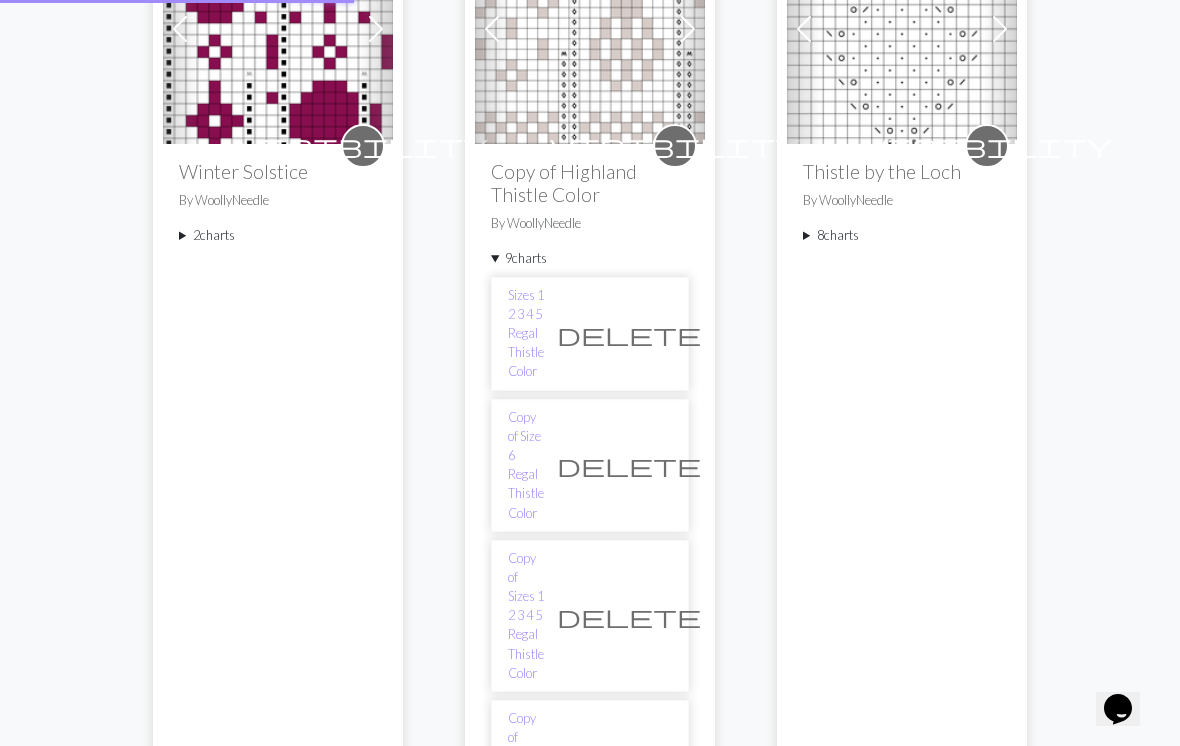 scroll, scrollTop: 0, scrollLeft: 0, axis: both 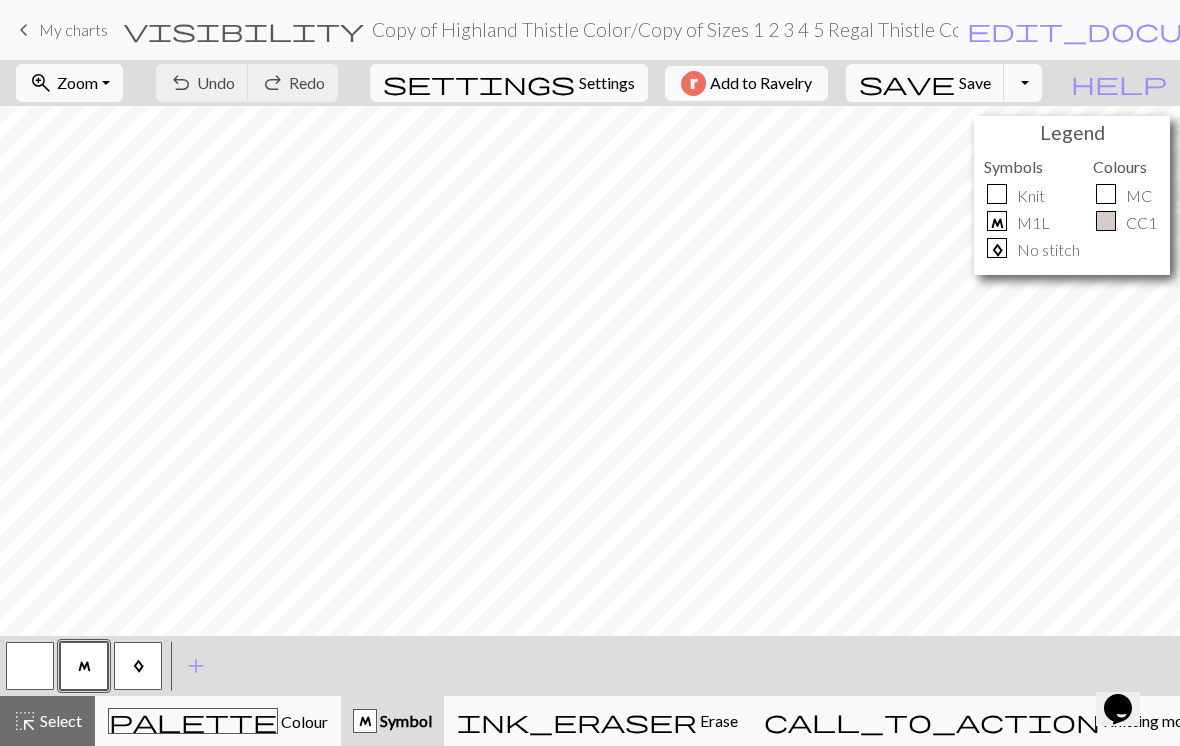 click on "zoom_in Zoom Zoom" at bounding box center (69, 83) 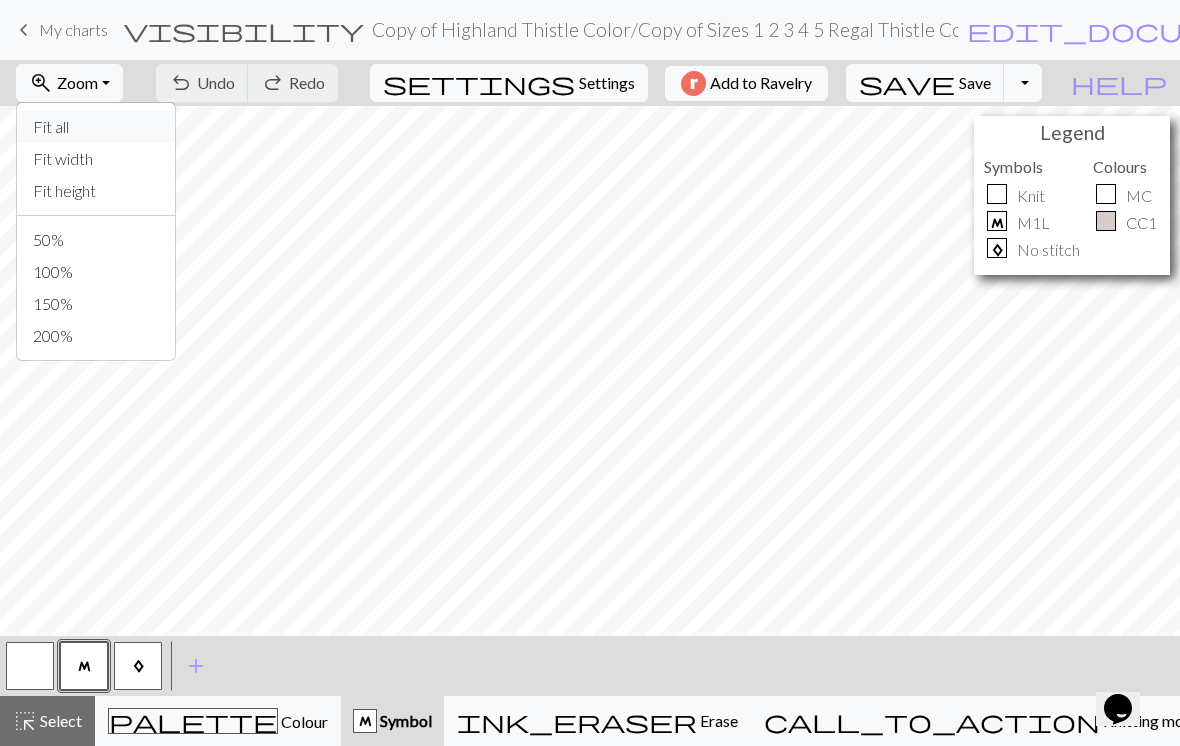 click on "Fit all" at bounding box center [96, 127] 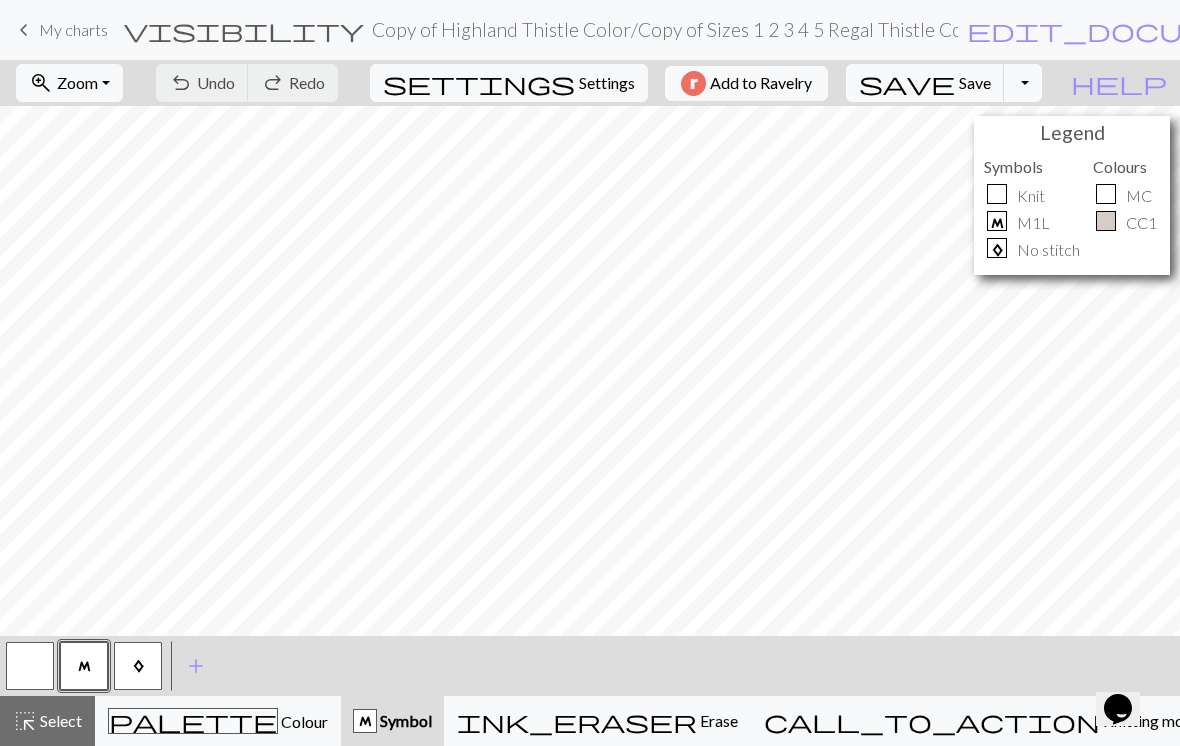 click on "My charts" at bounding box center (73, 29) 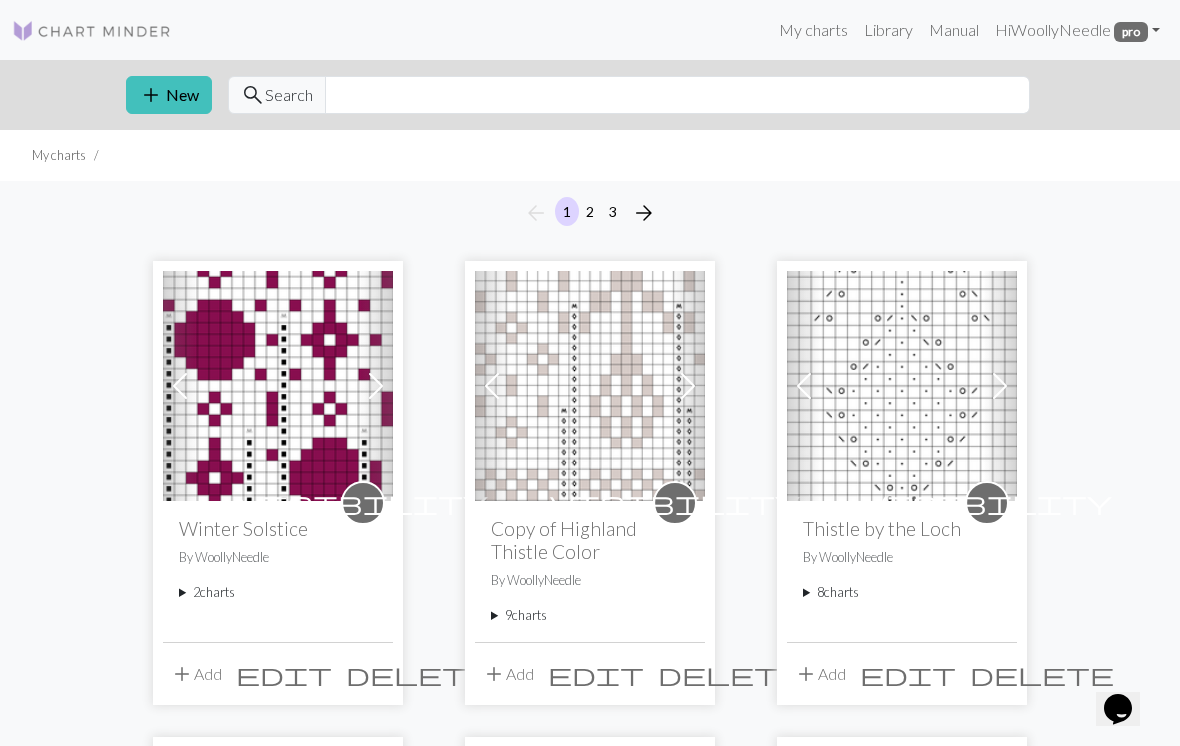 click on "9  charts" at bounding box center (590, 615) 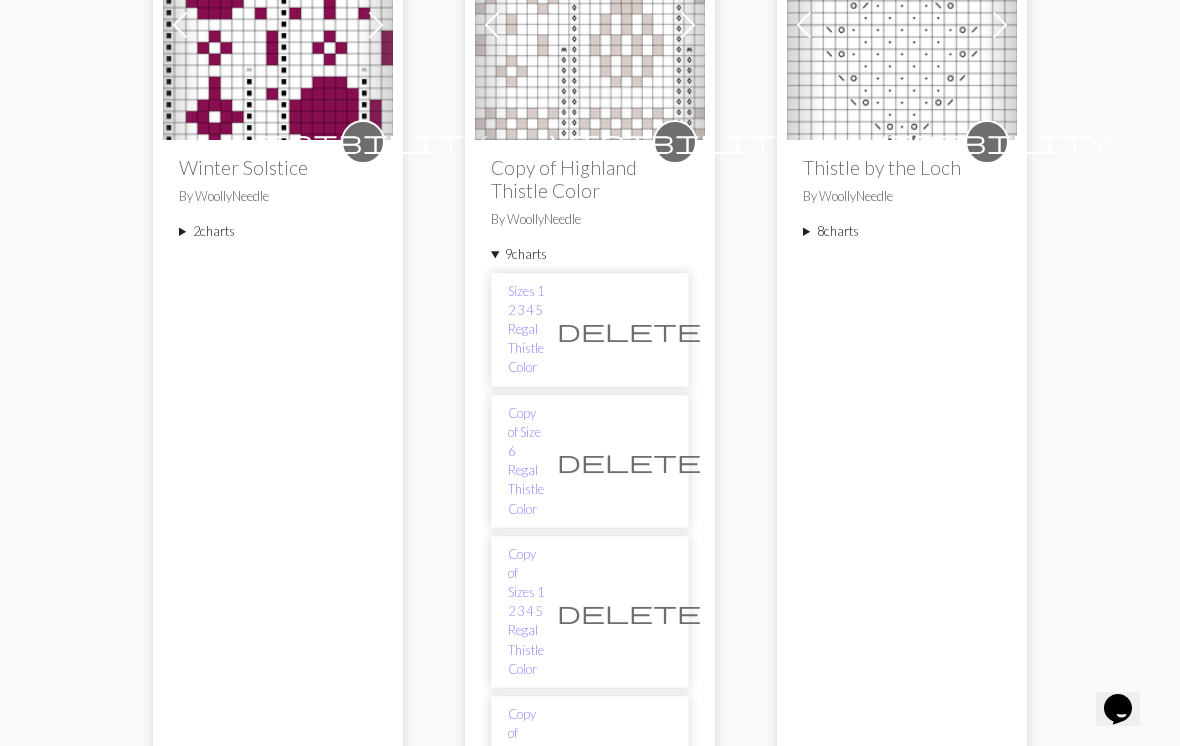 scroll, scrollTop: 360, scrollLeft: 0, axis: vertical 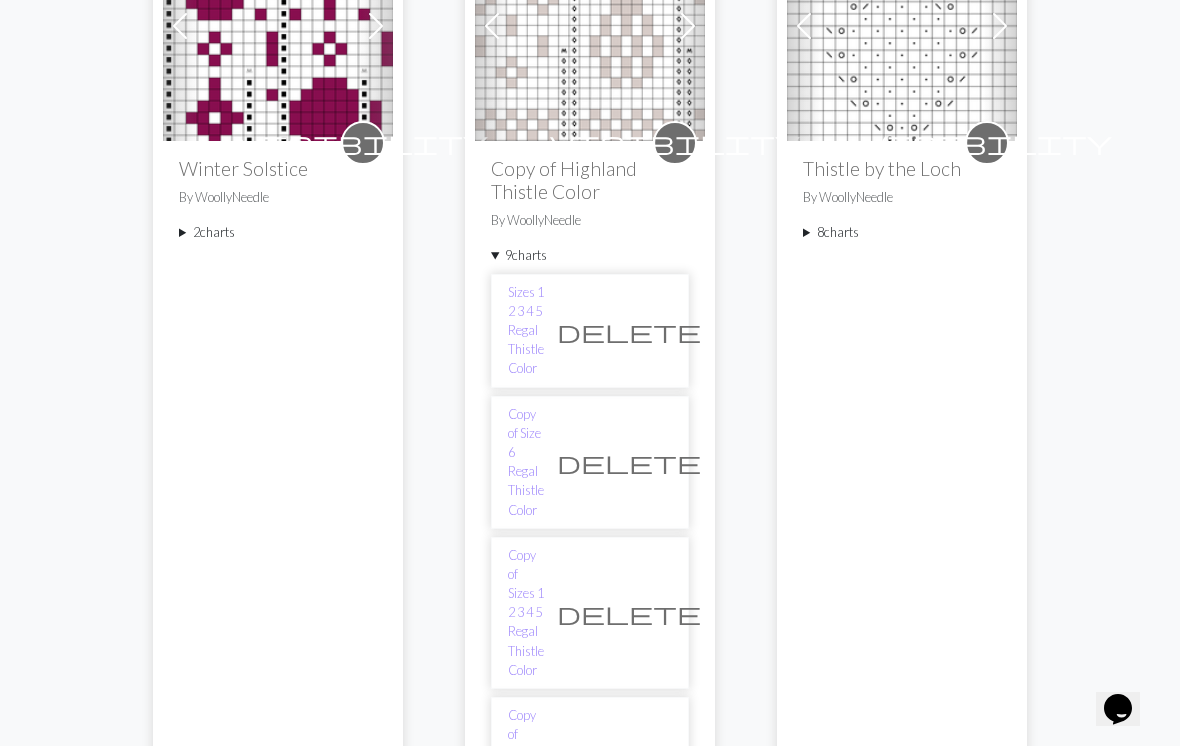 click on "Copy of Copy of Size 6 Regal Thistle Color" at bounding box center [526, 783] 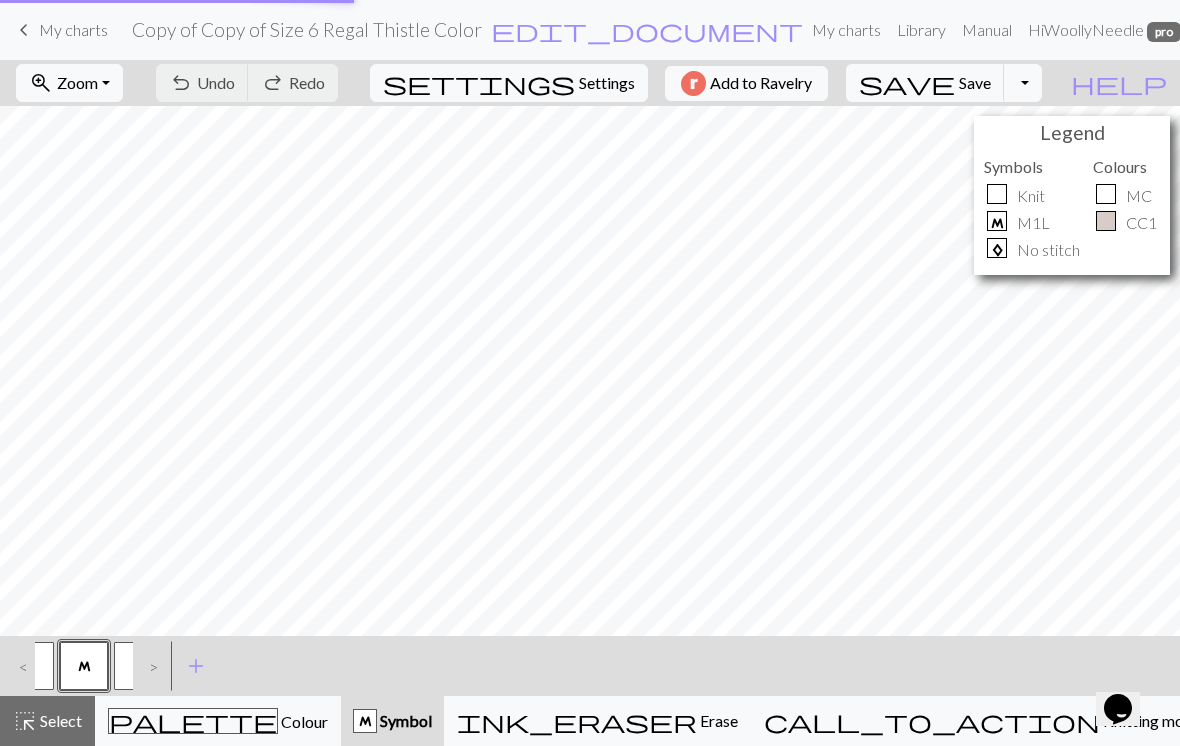 scroll, scrollTop: 0, scrollLeft: 0, axis: both 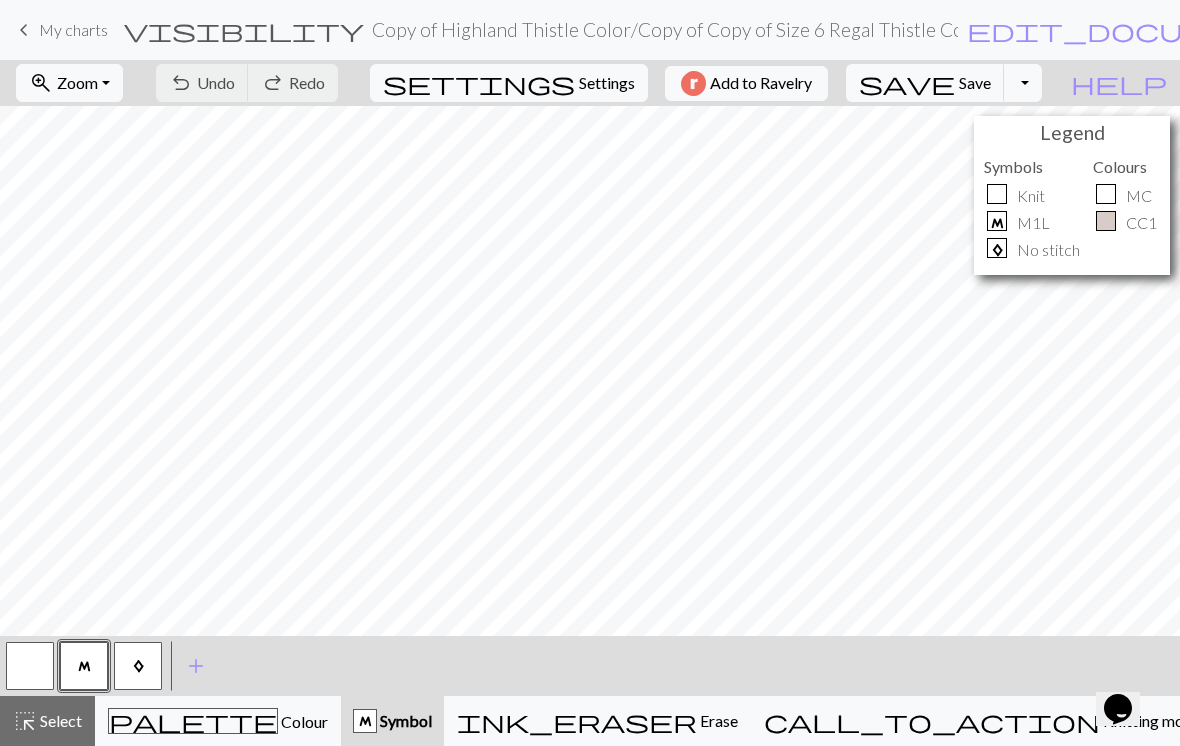 click on "zoom_in Zoom Zoom" at bounding box center [69, 83] 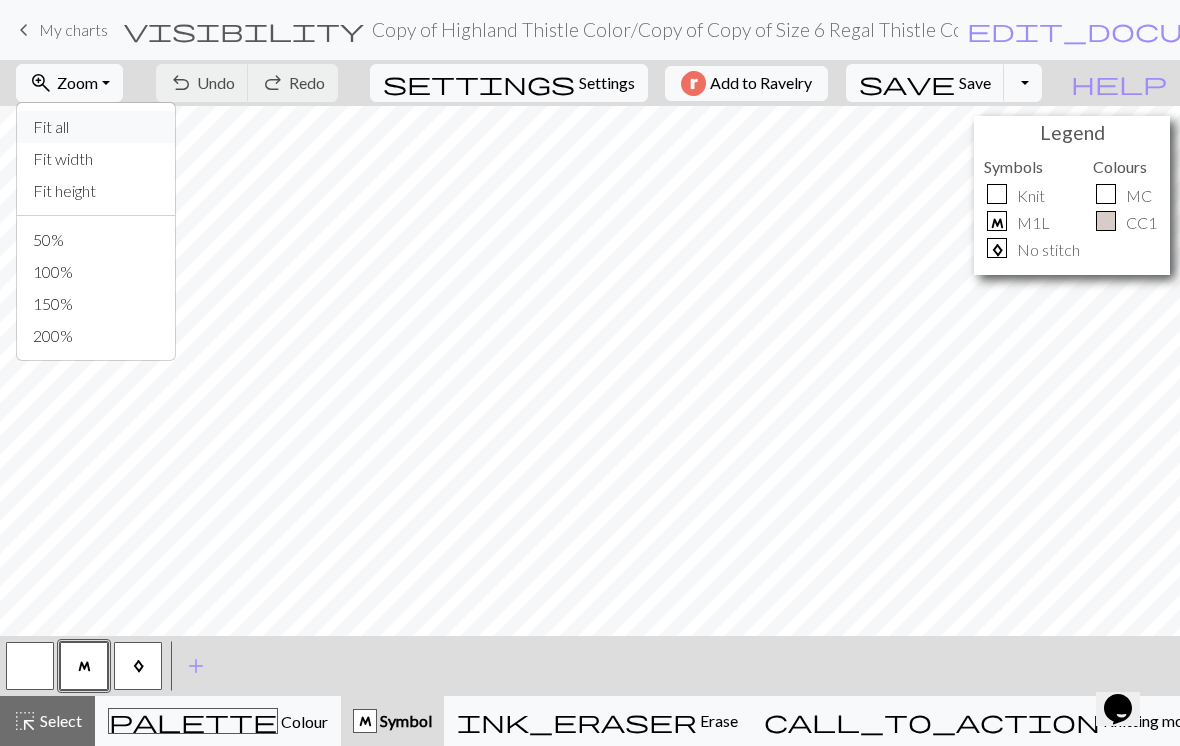 click on "Fit all" at bounding box center (96, 127) 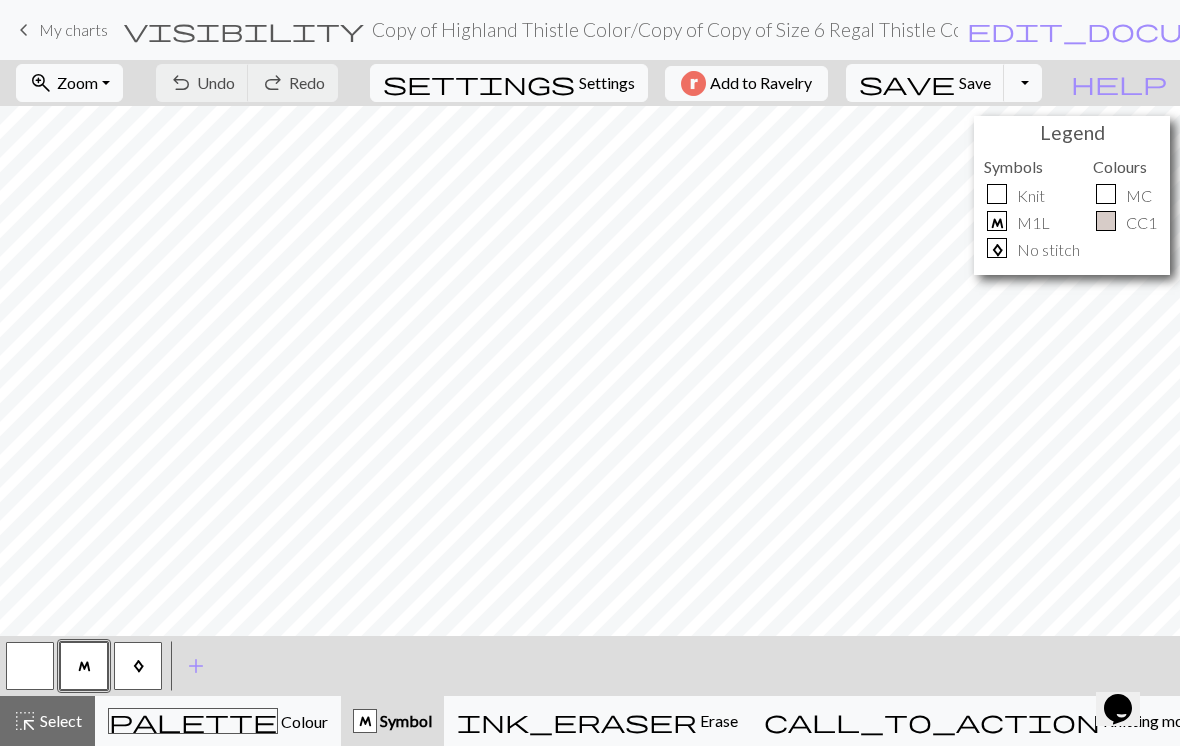 click on "My charts" at bounding box center (73, 29) 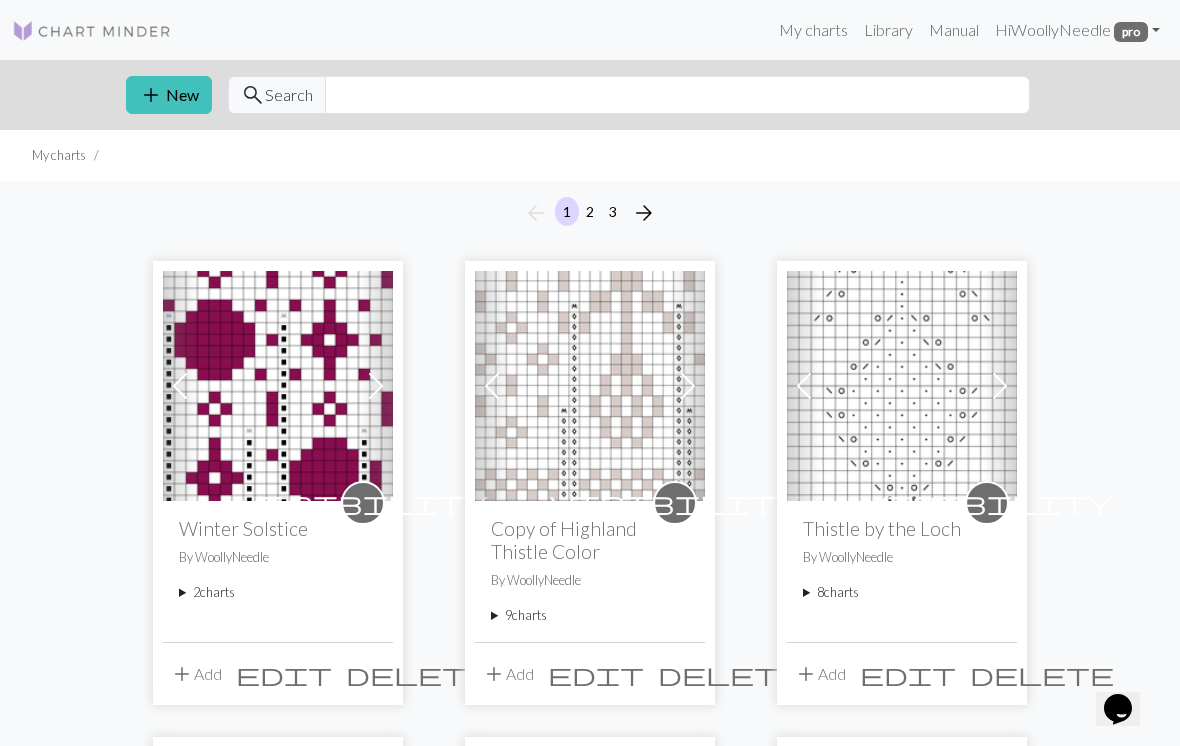 click on "9  charts" at bounding box center [590, 615] 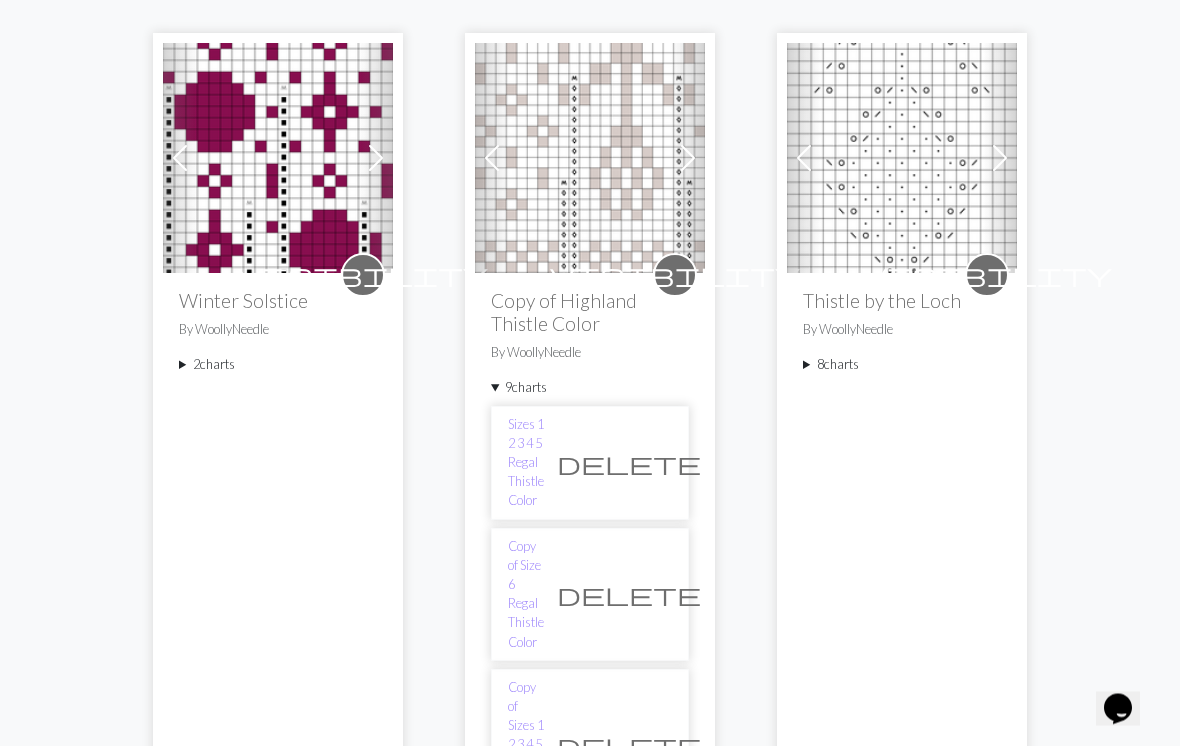 scroll, scrollTop: 255, scrollLeft: 0, axis: vertical 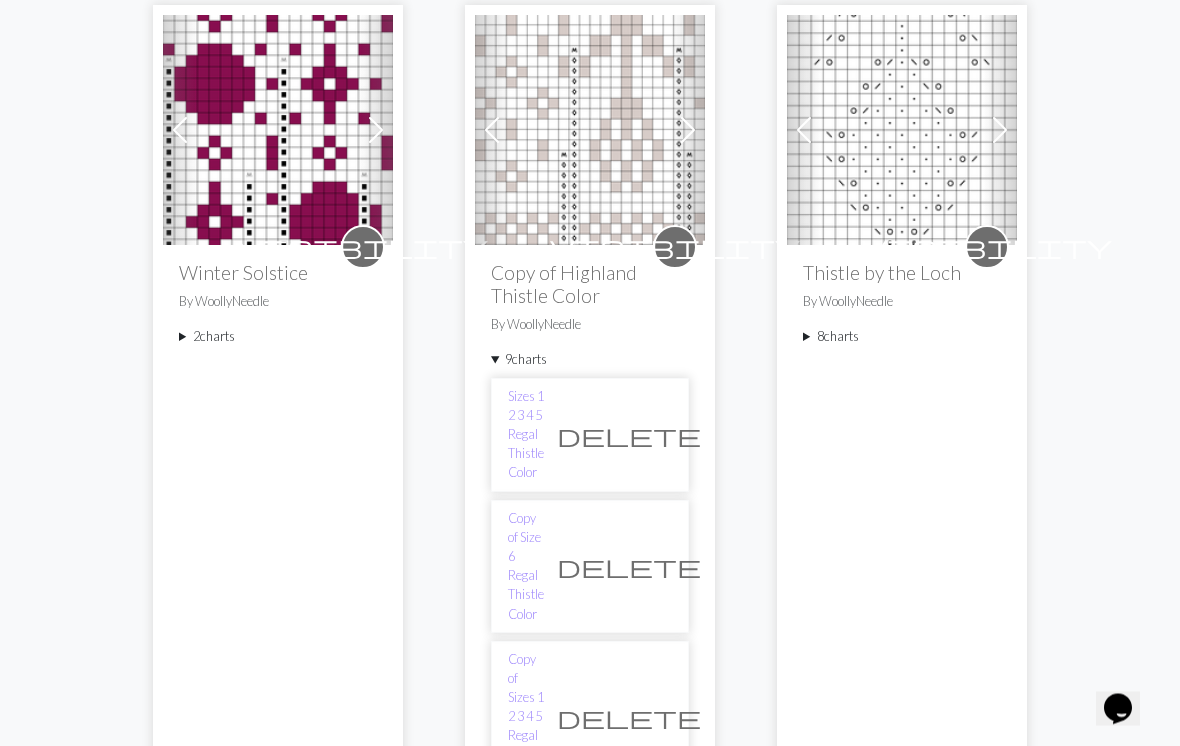 click on "Copy of Size 6 Regal Thistle Color" at bounding box center [526, 567] 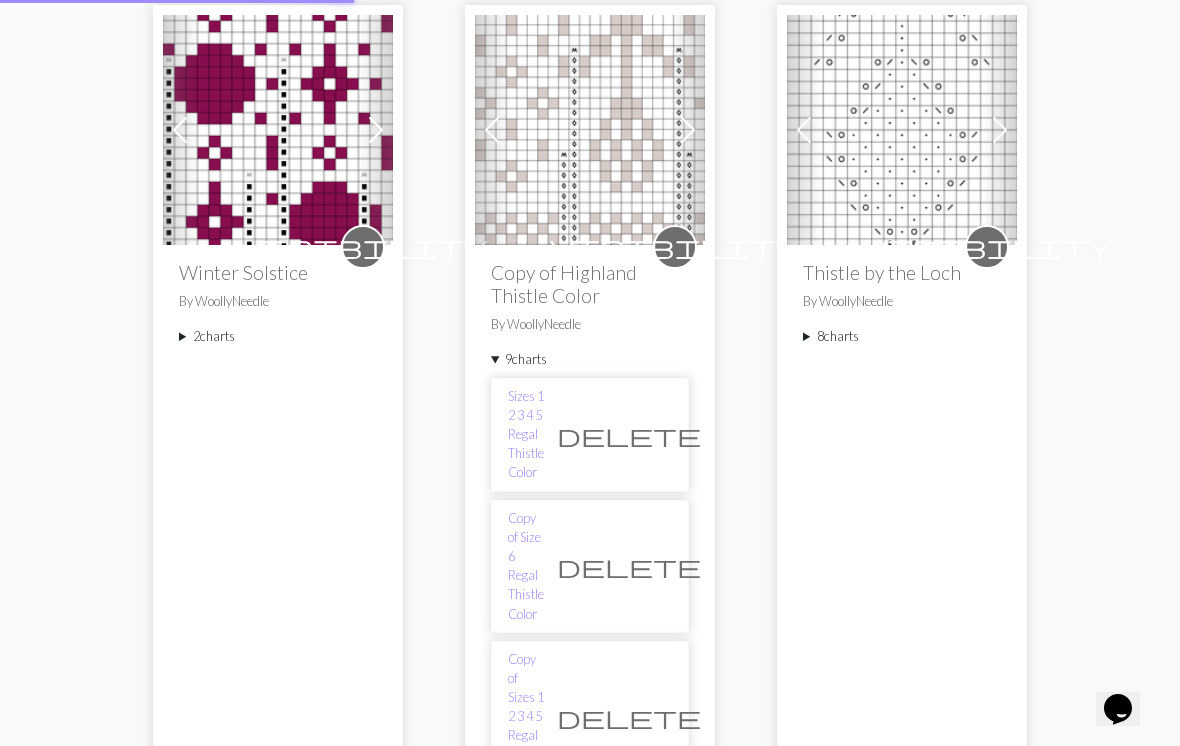 scroll, scrollTop: 0, scrollLeft: 0, axis: both 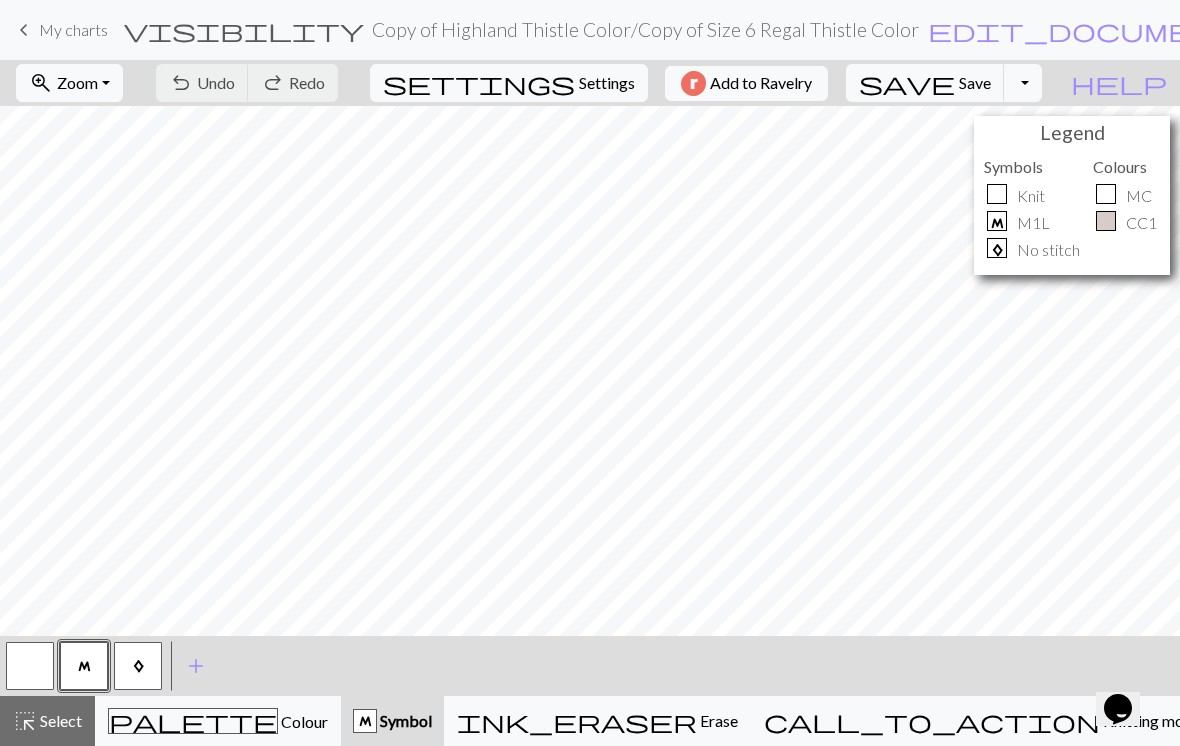 click on "zoom_in Zoom Zoom" at bounding box center [69, 83] 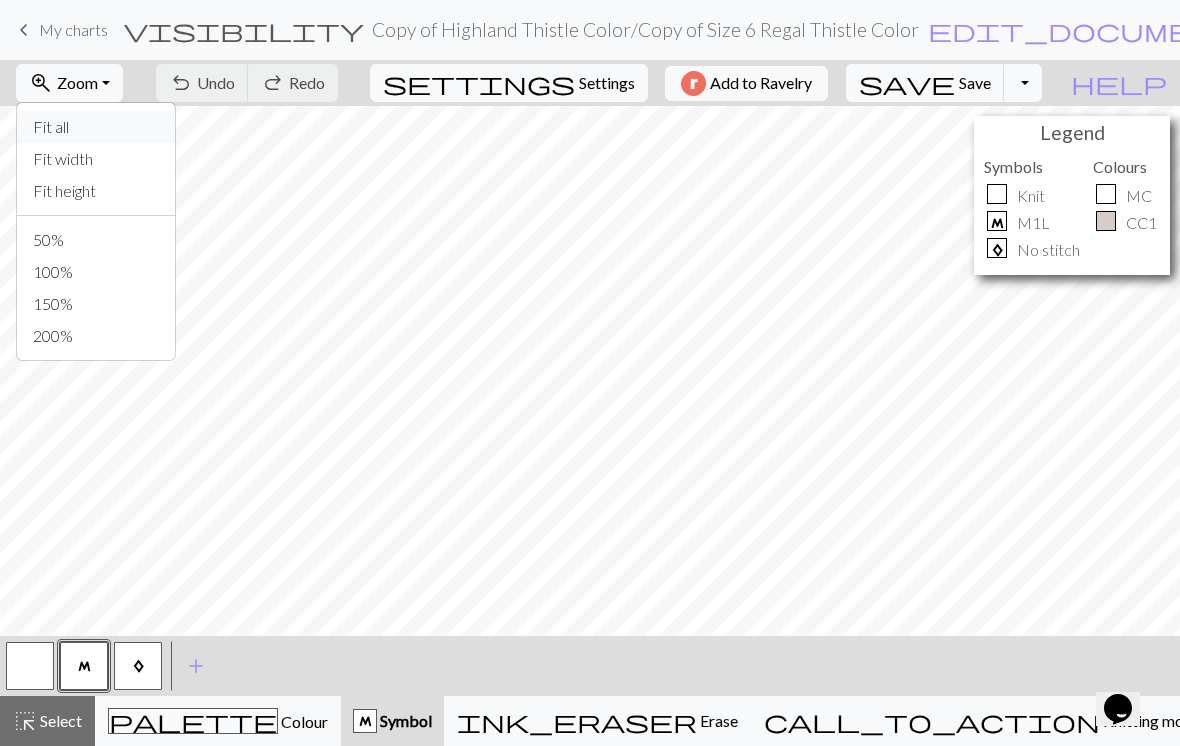 click on "Fit all" at bounding box center (96, 127) 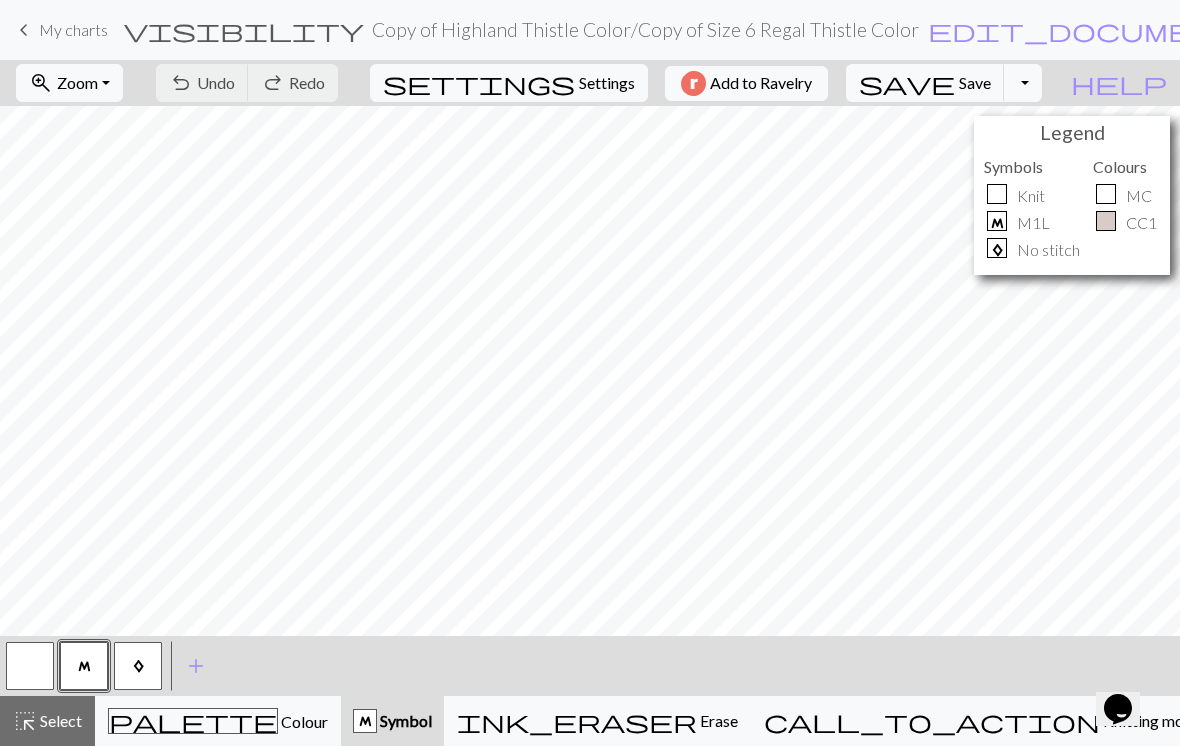 click on "Zoom" at bounding box center [77, 82] 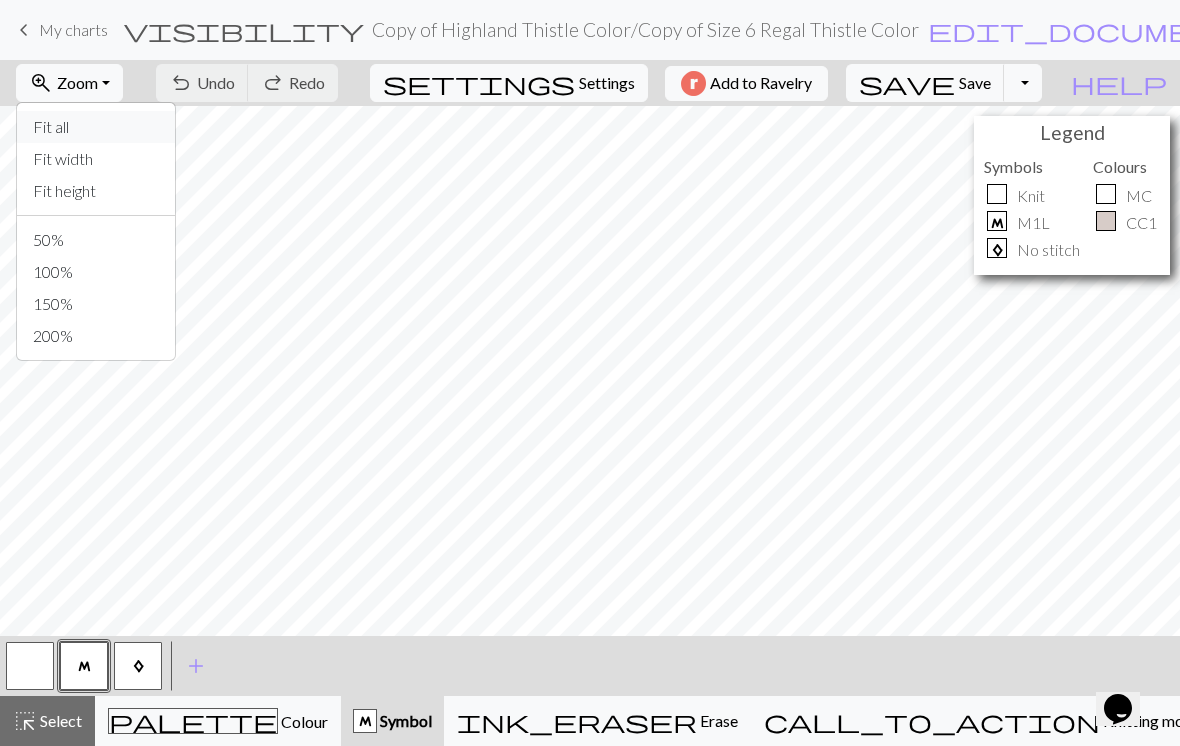 click on "Fit all" at bounding box center (96, 127) 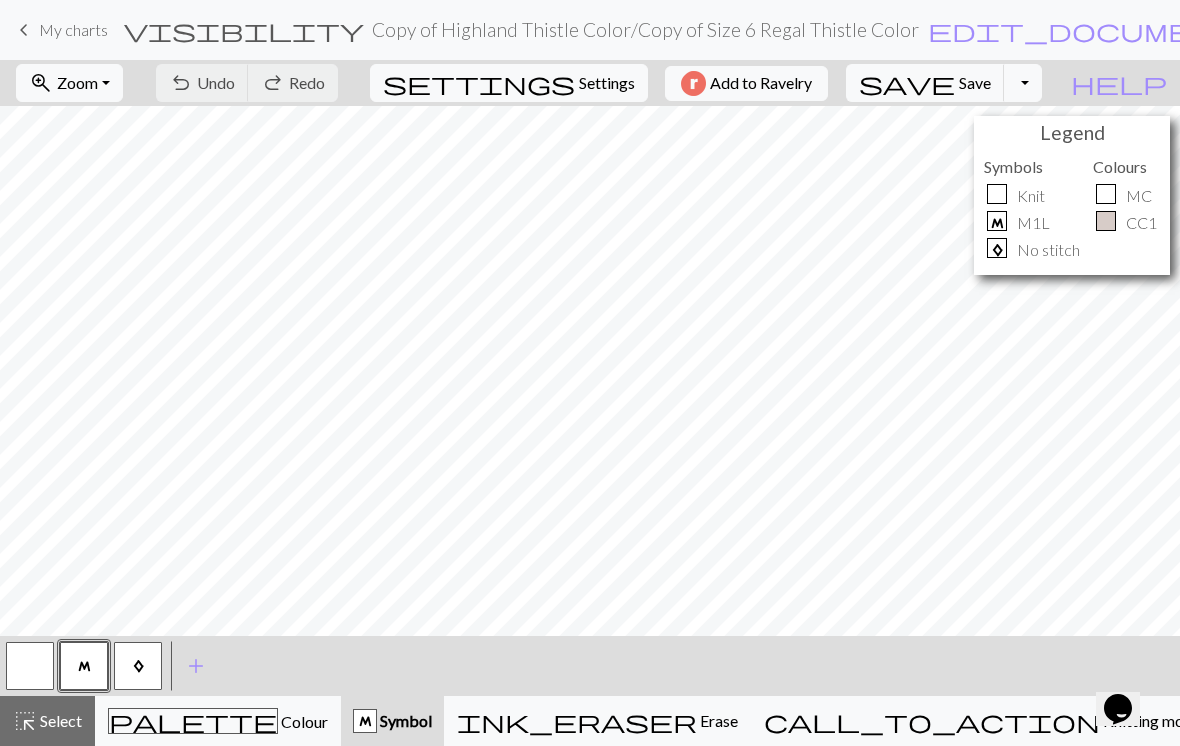 click on "My charts" at bounding box center [73, 29] 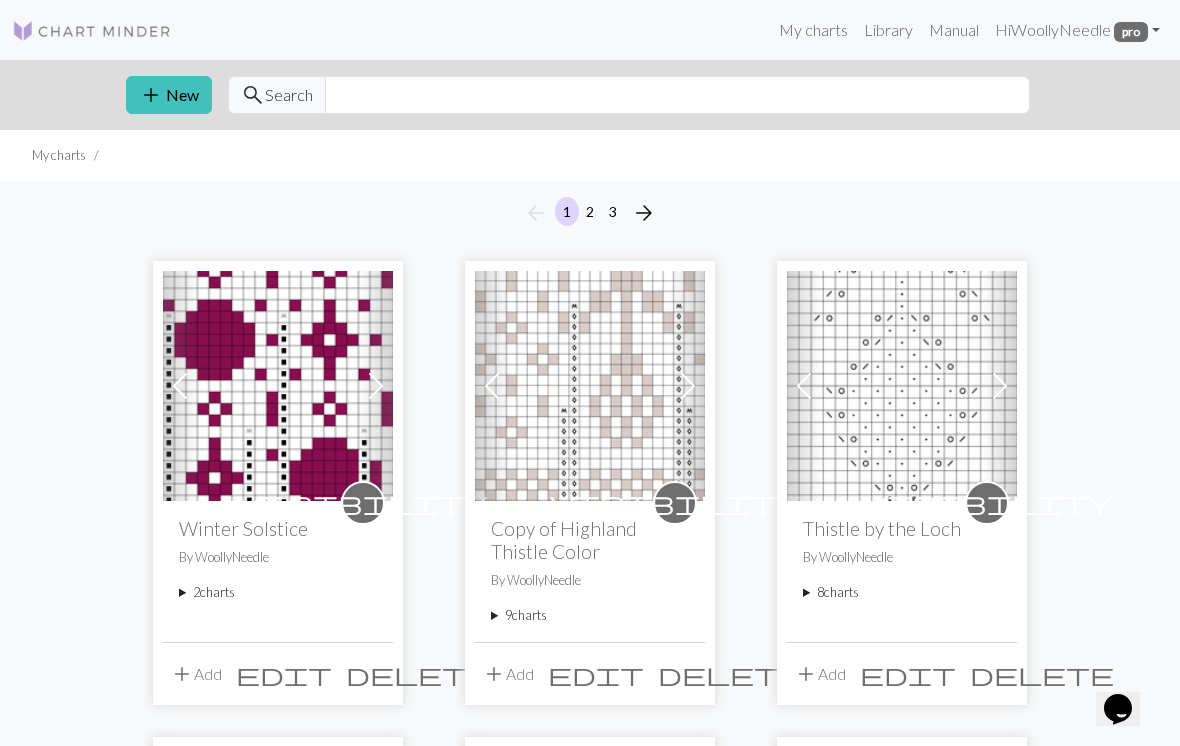 click on "9  charts" at bounding box center [590, 615] 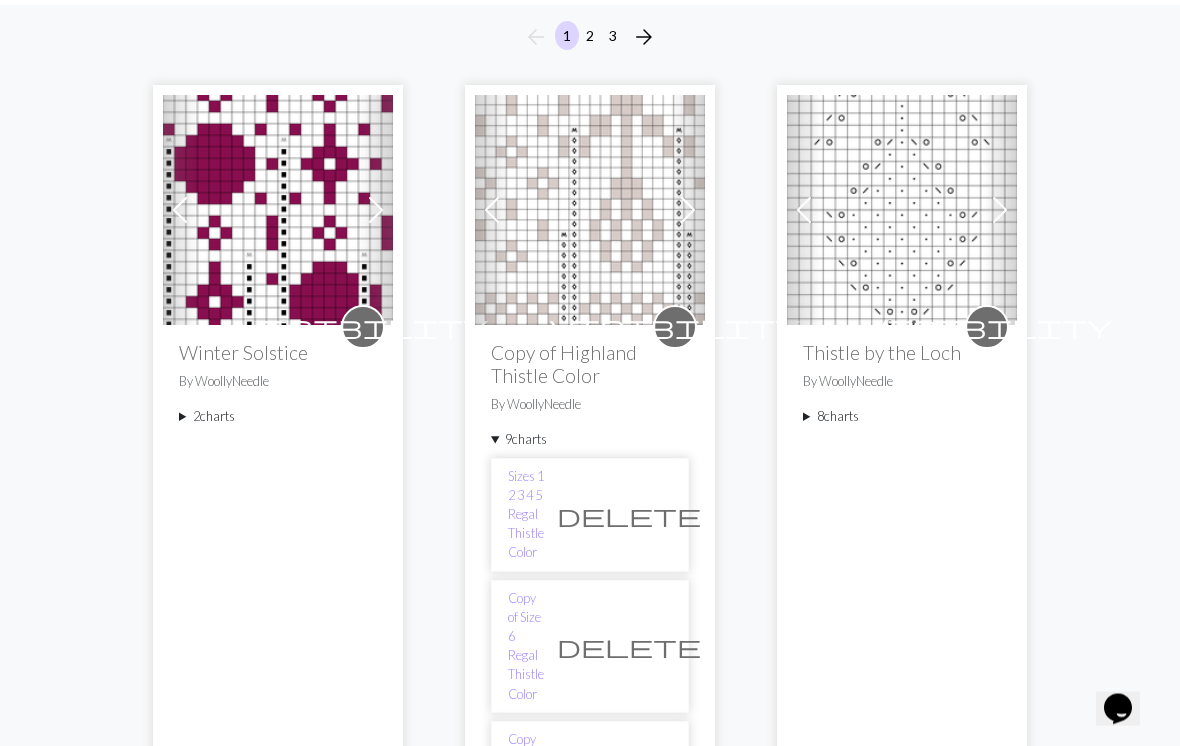 click on "Sizes 1 2 3 4 5 Regal Thistle Color" at bounding box center (526, 516) 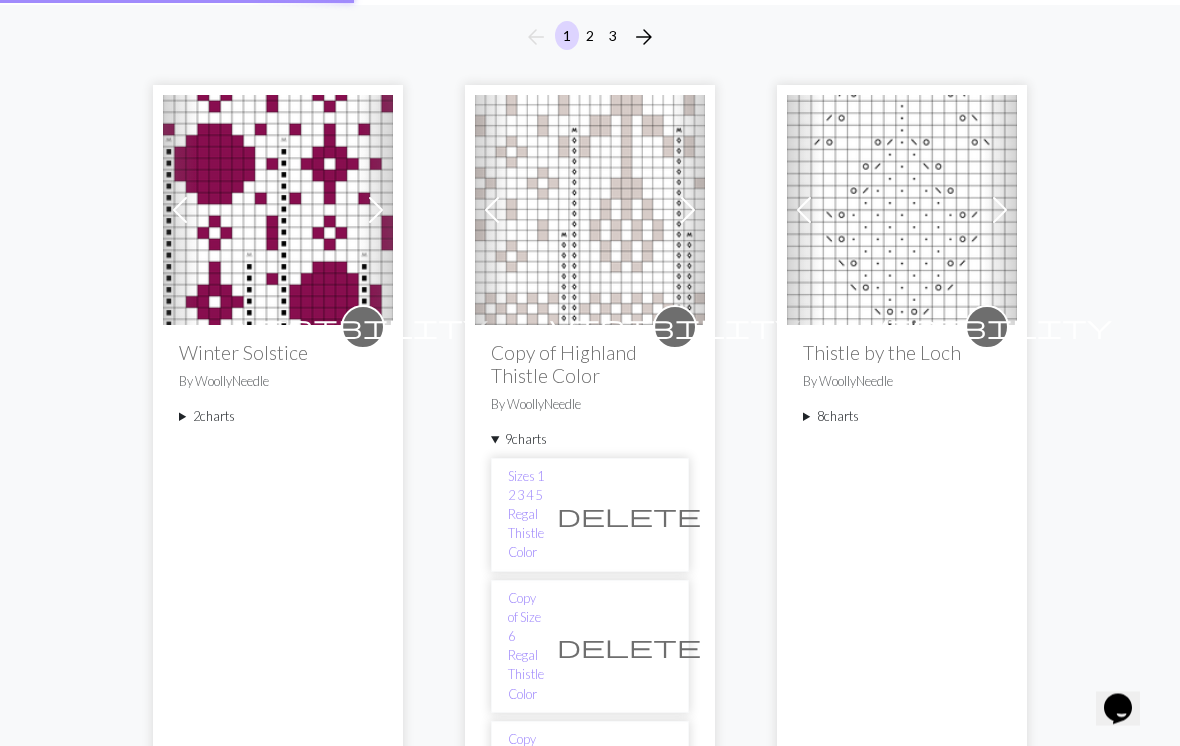 scroll, scrollTop: 176, scrollLeft: 0, axis: vertical 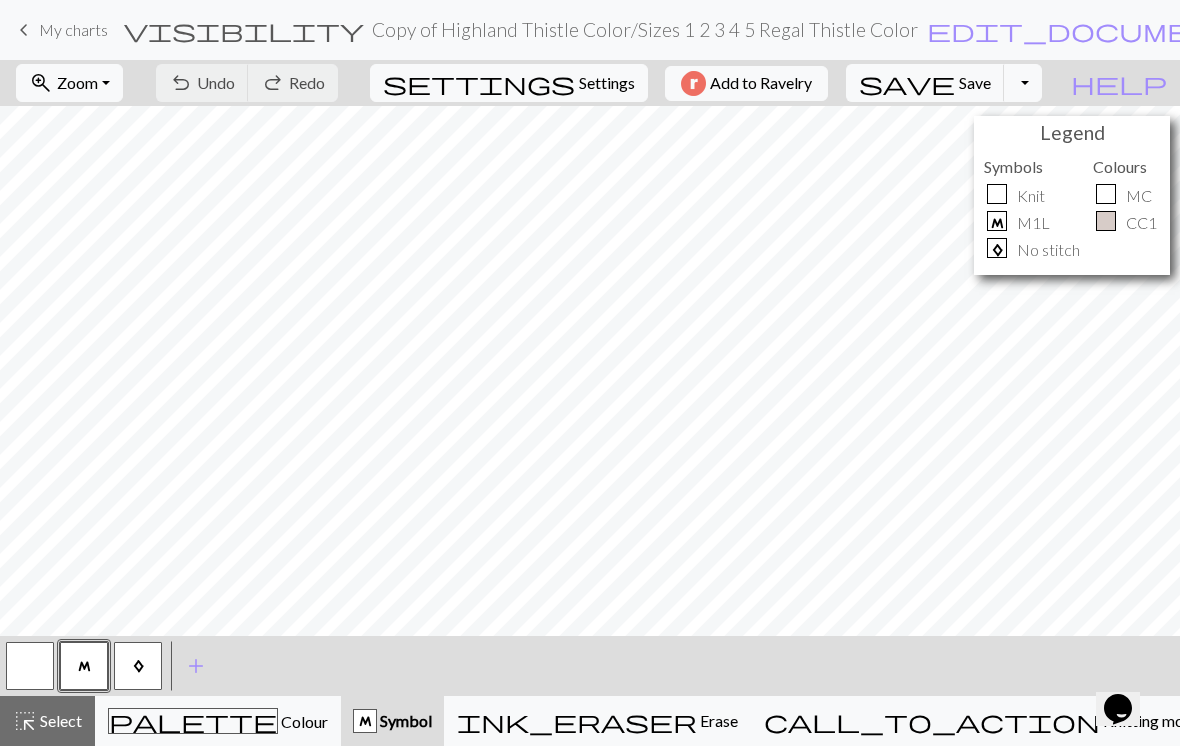 click on "Zoom" at bounding box center (77, 82) 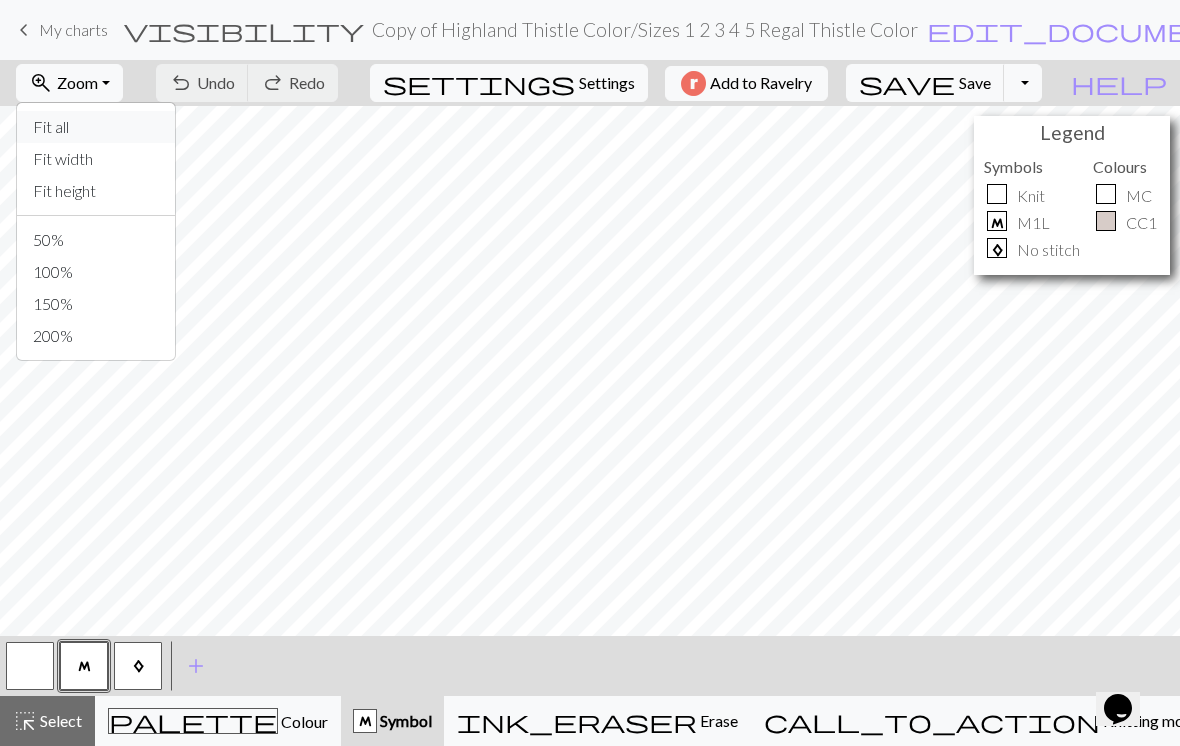 click on "Fit all" at bounding box center (96, 127) 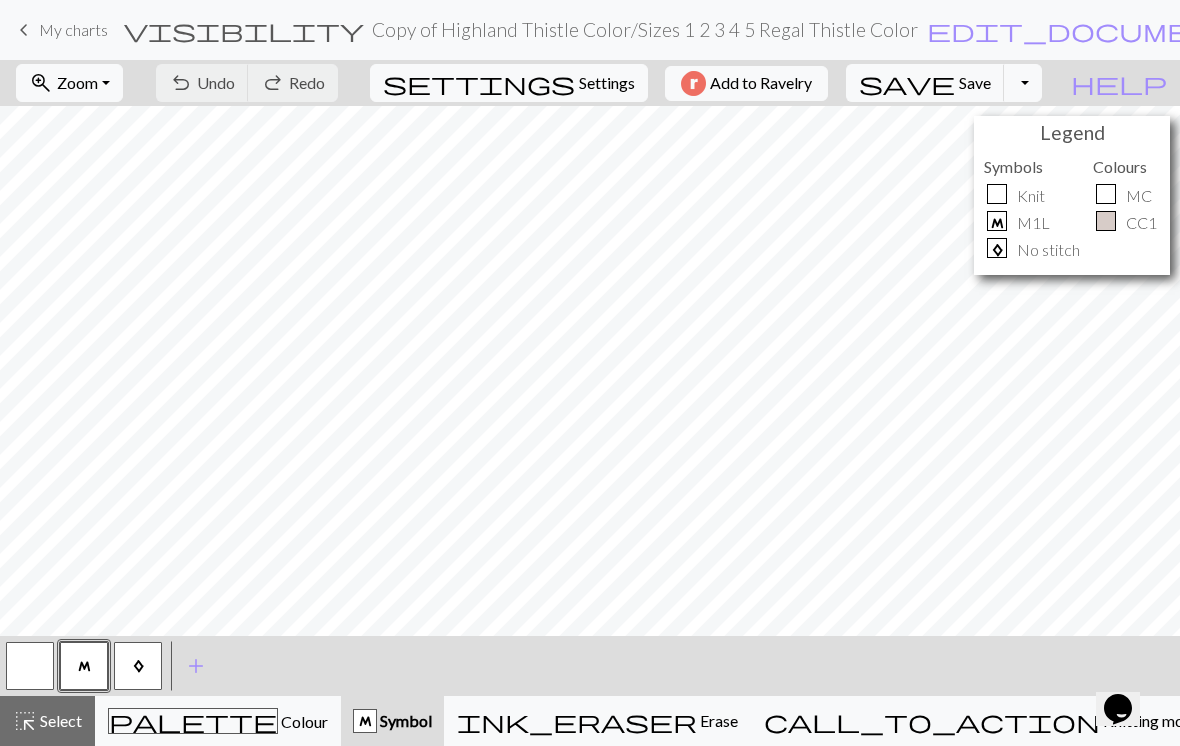 click on "My charts" at bounding box center [73, 29] 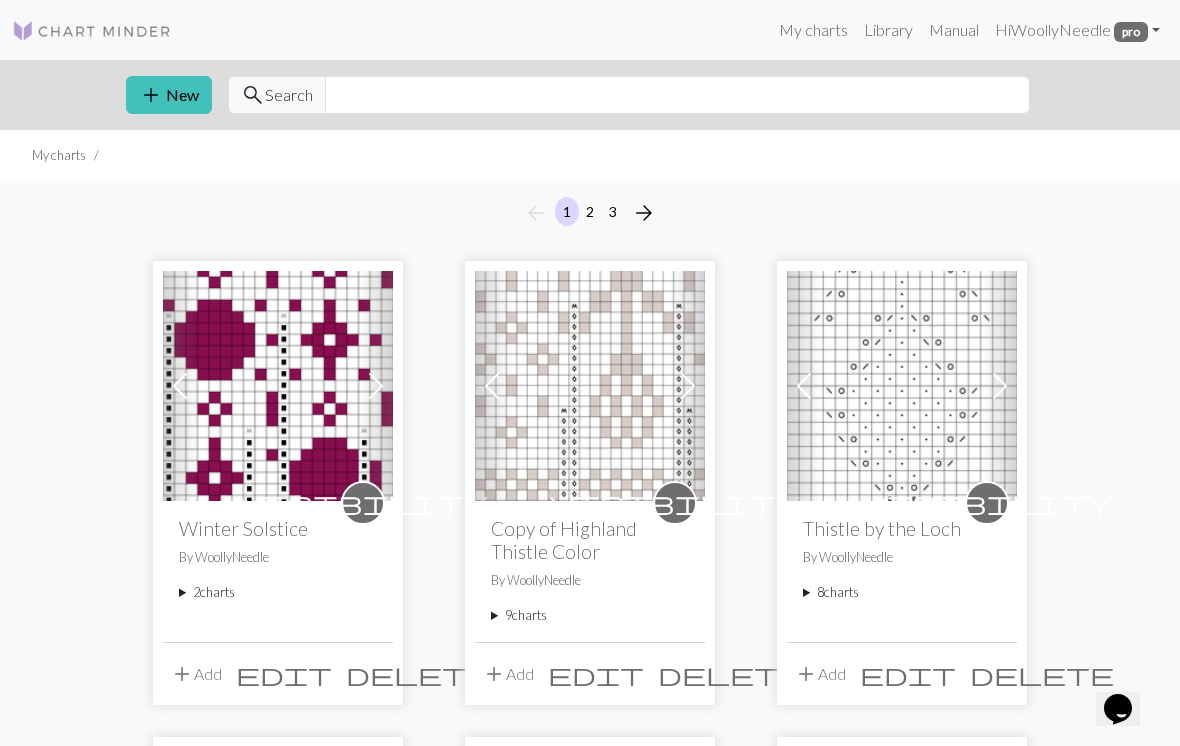 click on "9  charts" at bounding box center [590, 615] 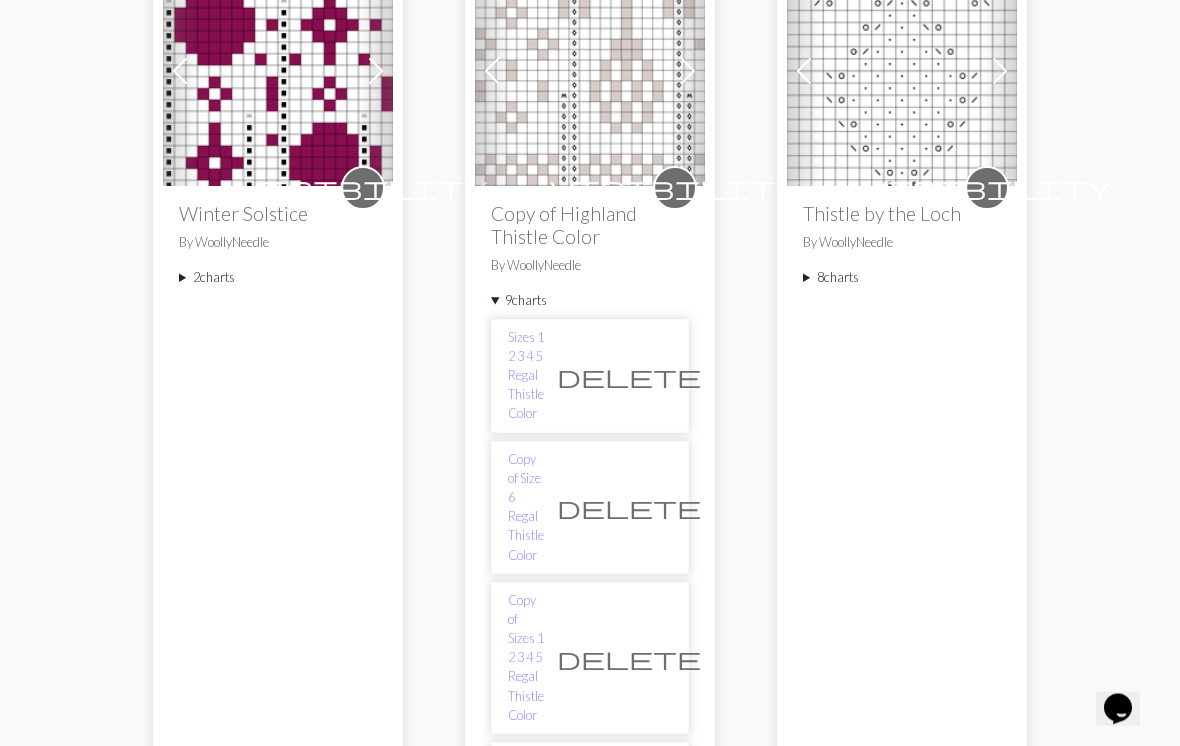 scroll, scrollTop: 315, scrollLeft: 0, axis: vertical 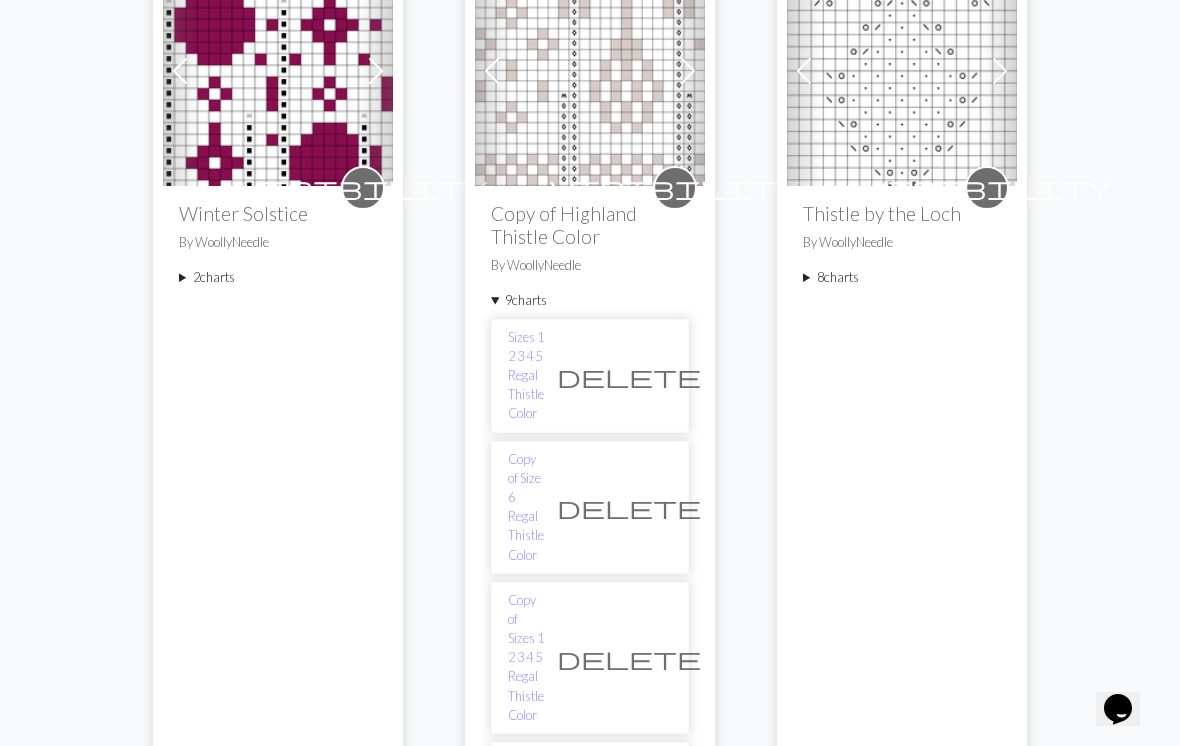 click on "Copy of Sizes 1 2 3 4 5 Regal Thistle Color" at bounding box center [526, 658] 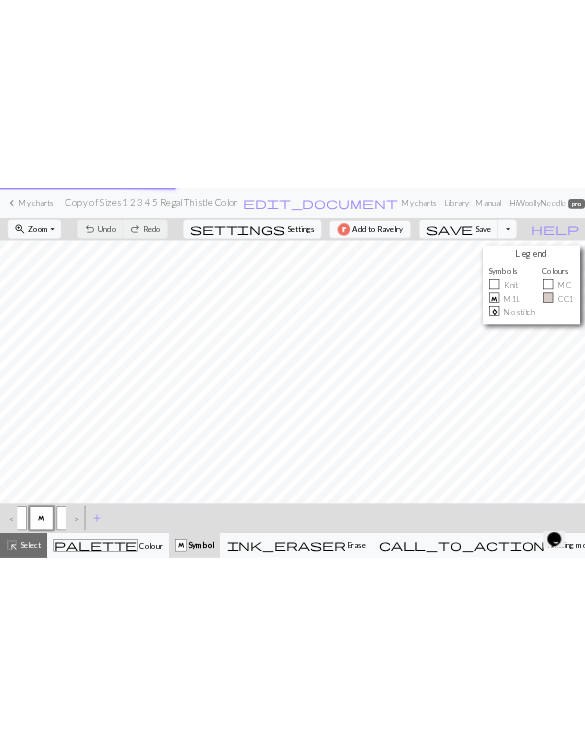 scroll, scrollTop: 0, scrollLeft: 0, axis: both 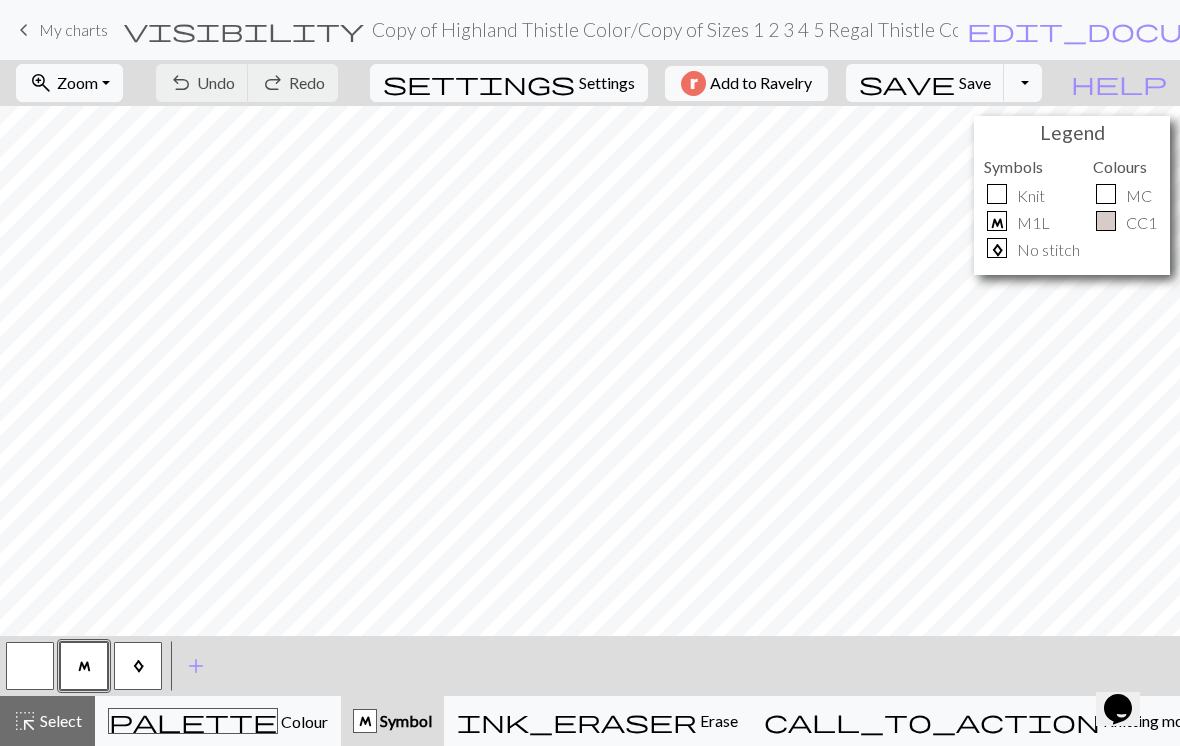 click on "zoom_in Zoom Zoom" at bounding box center [69, 83] 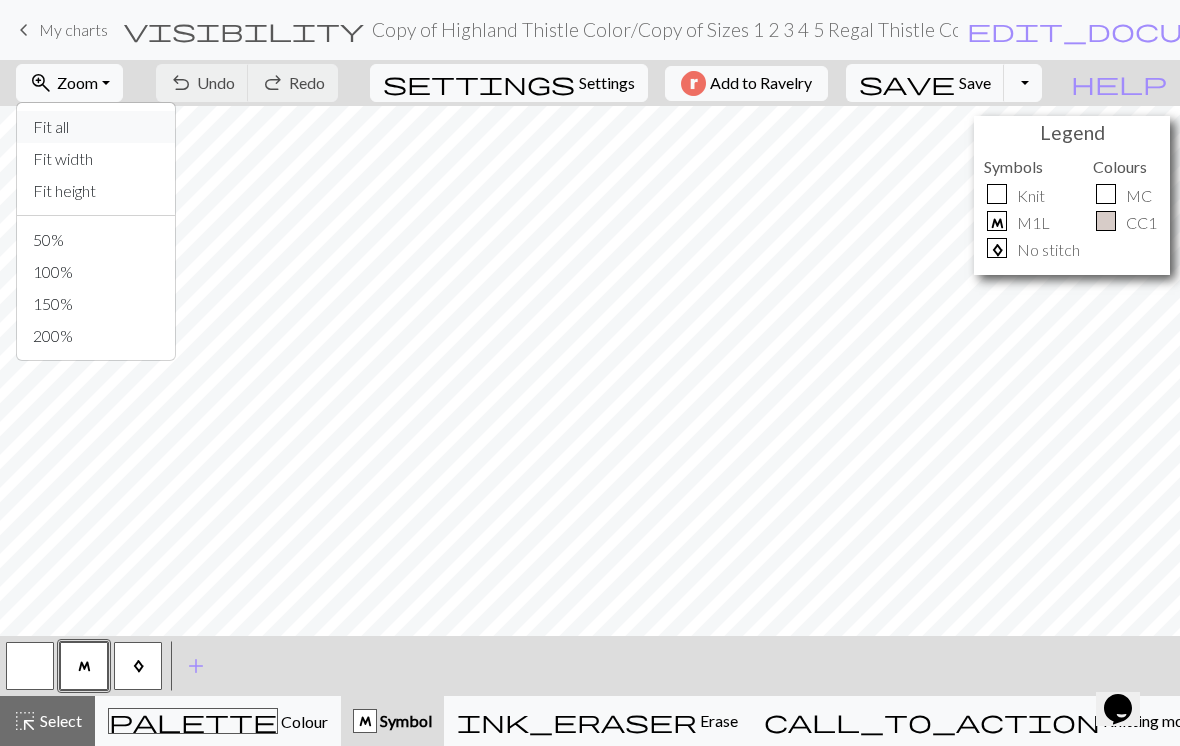 click on "Fit all" at bounding box center (96, 127) 